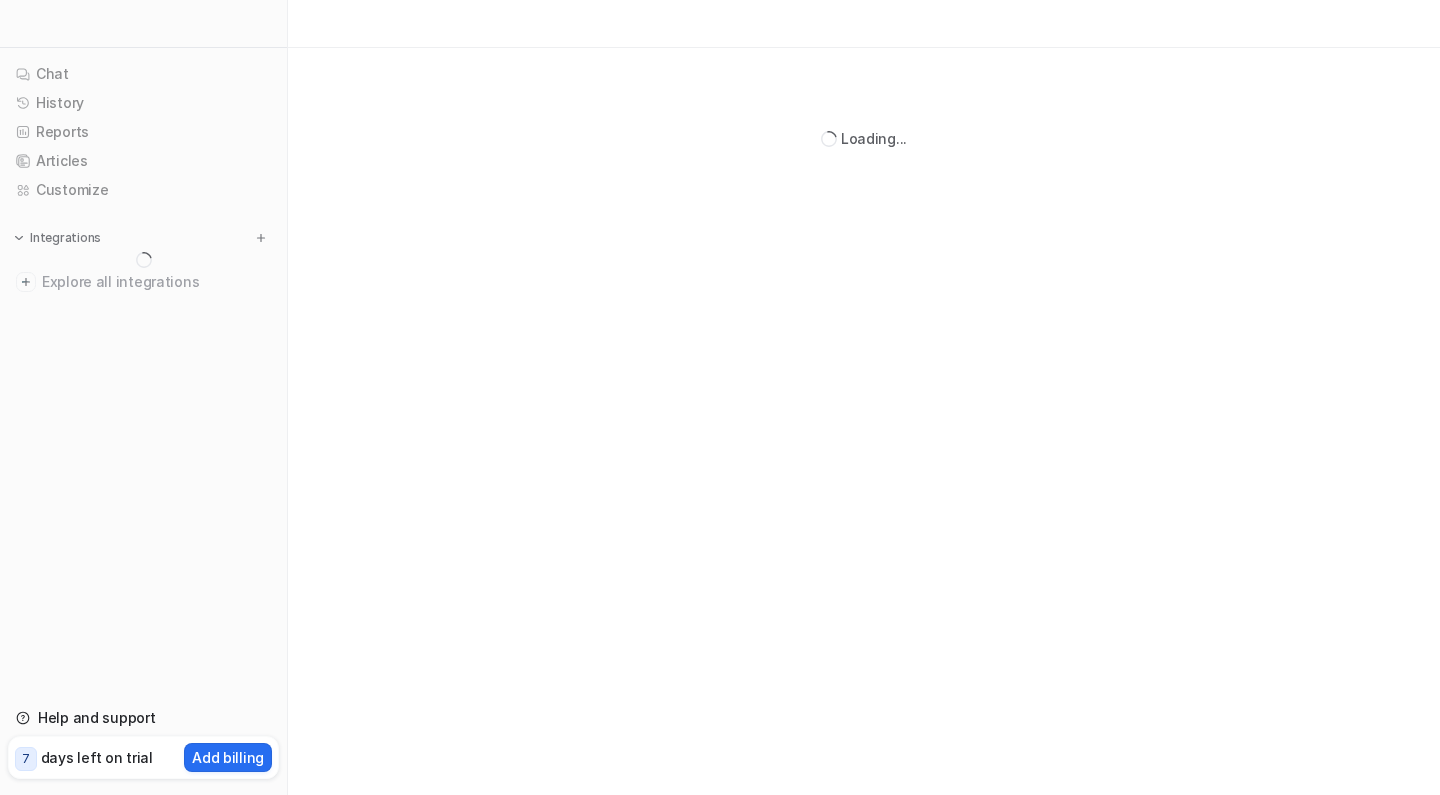 scroll, scrollTop: 0, scrollLeft: 0, axis: both 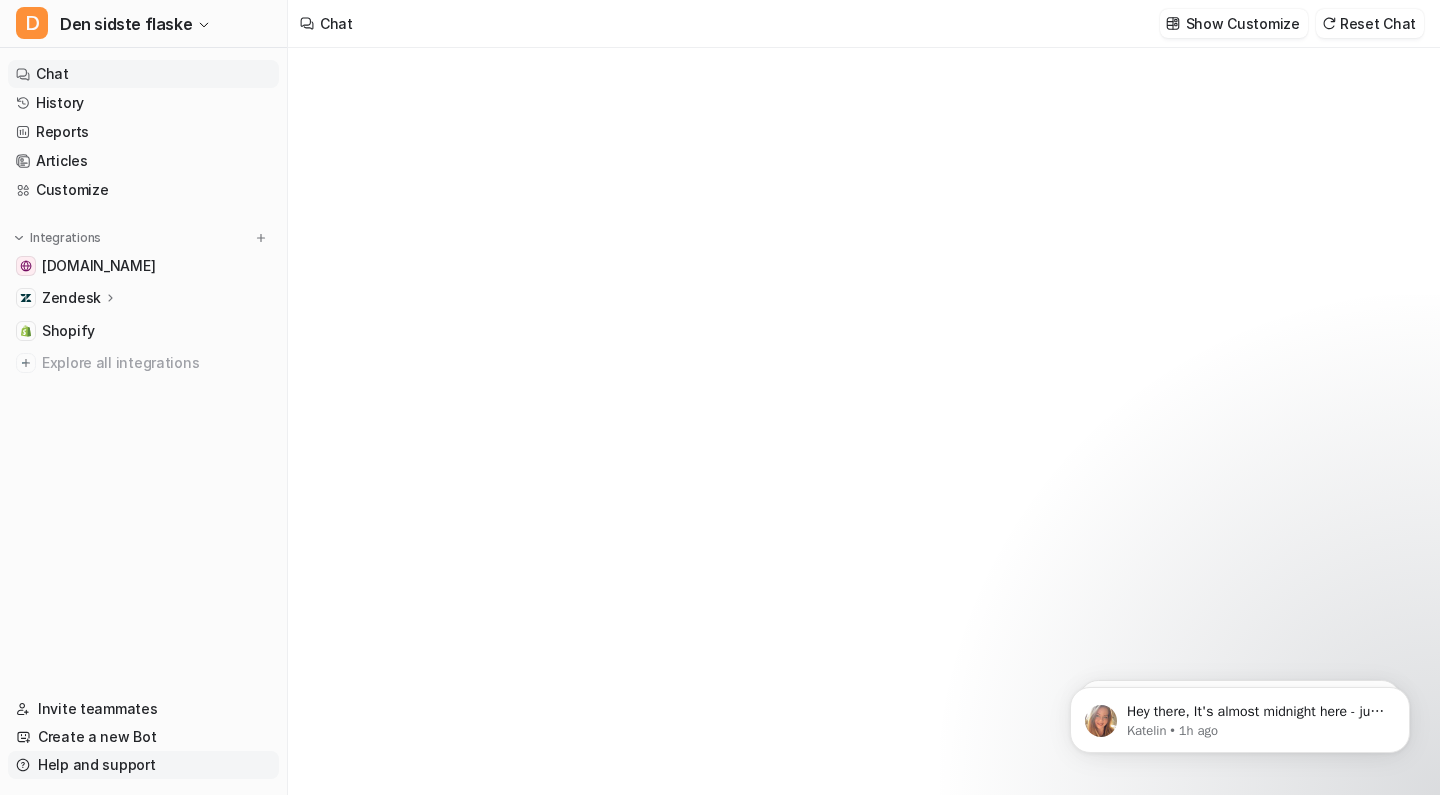 type on "**********" 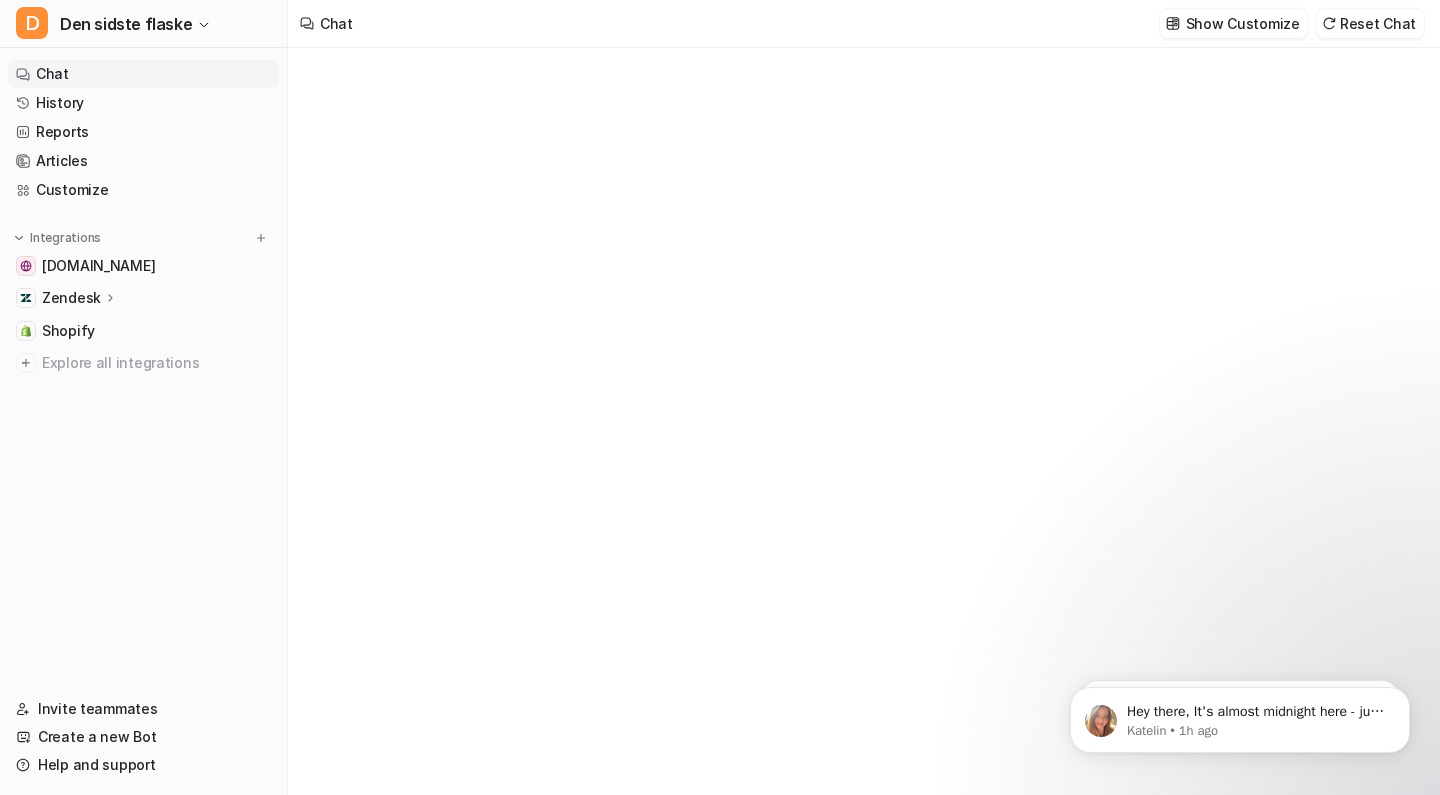 drag, startPoint x: 108, startPoint y: 766, endPoint x: 533, endPoint y: 690, distance: 431.74182 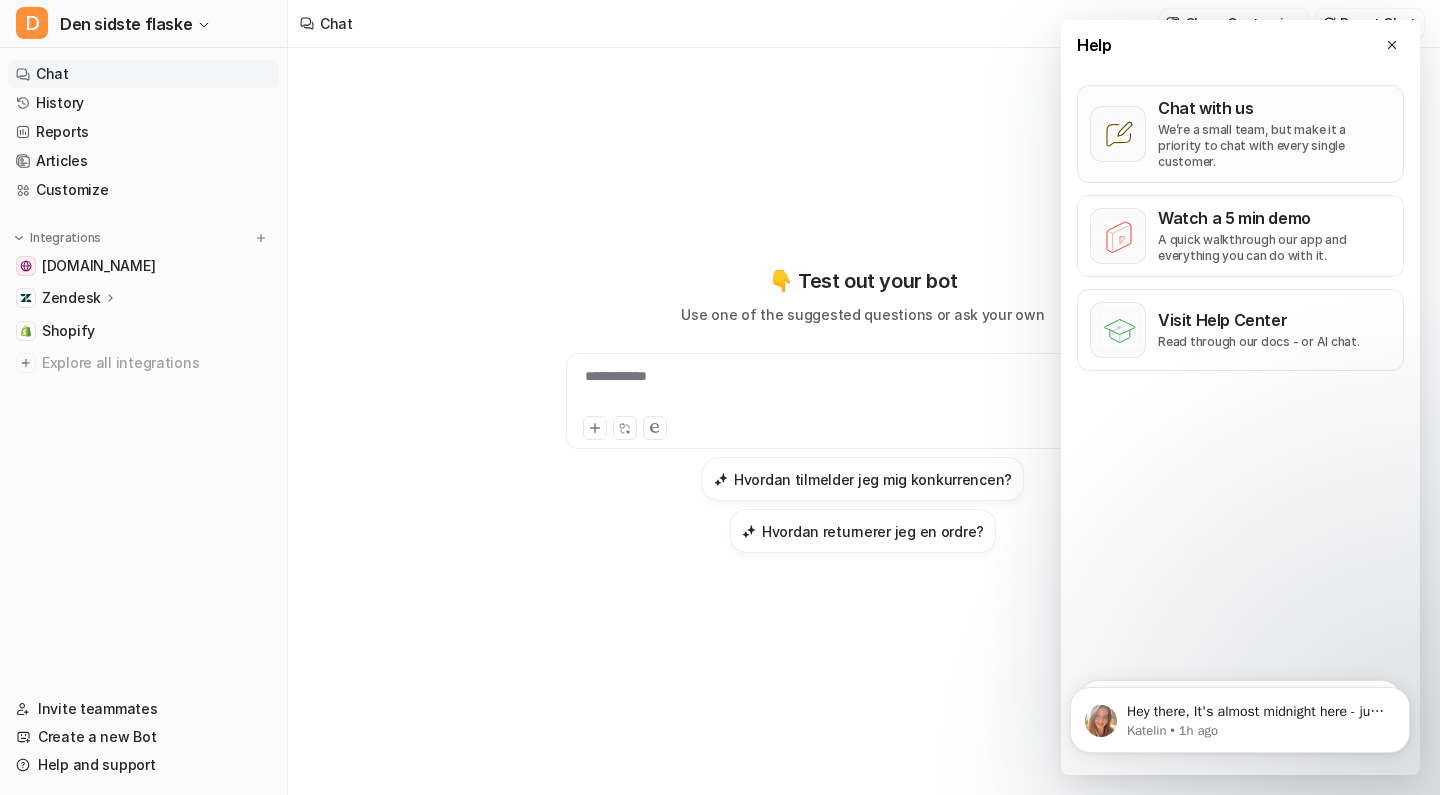 click 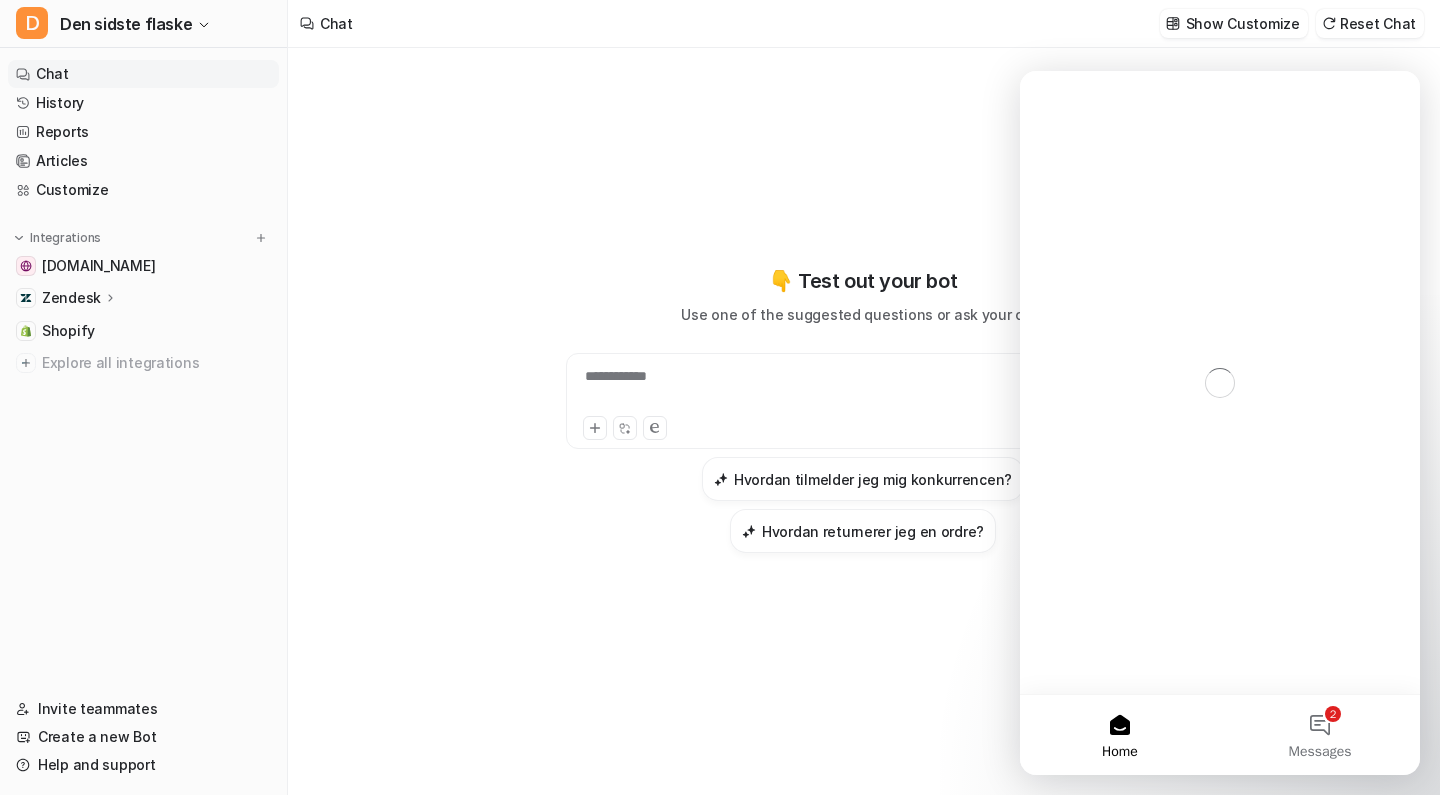 scroll, scrollTop: 0, scrollLeft: 0, axis: both 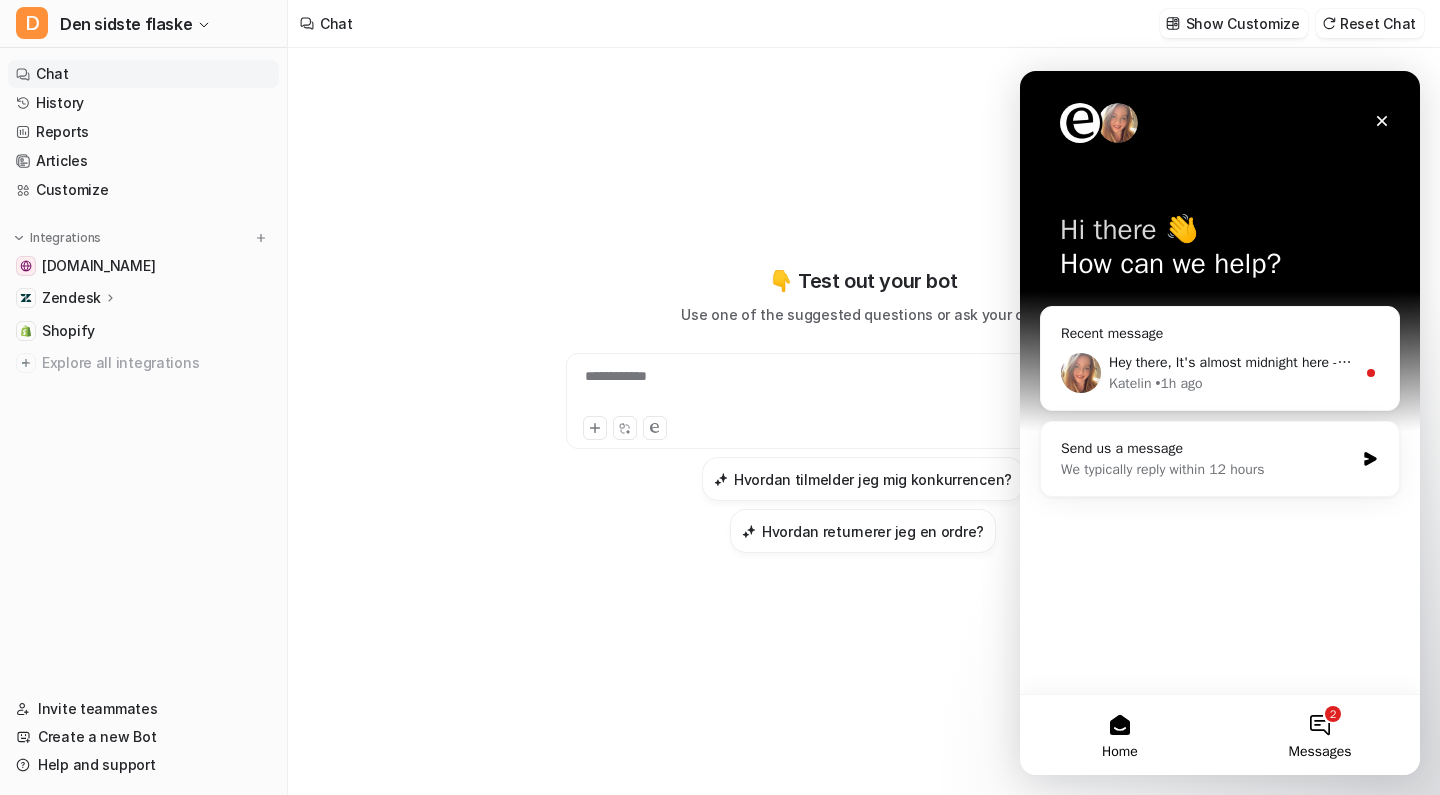 click on "2 Messages" at bounding box center [1320, 735] 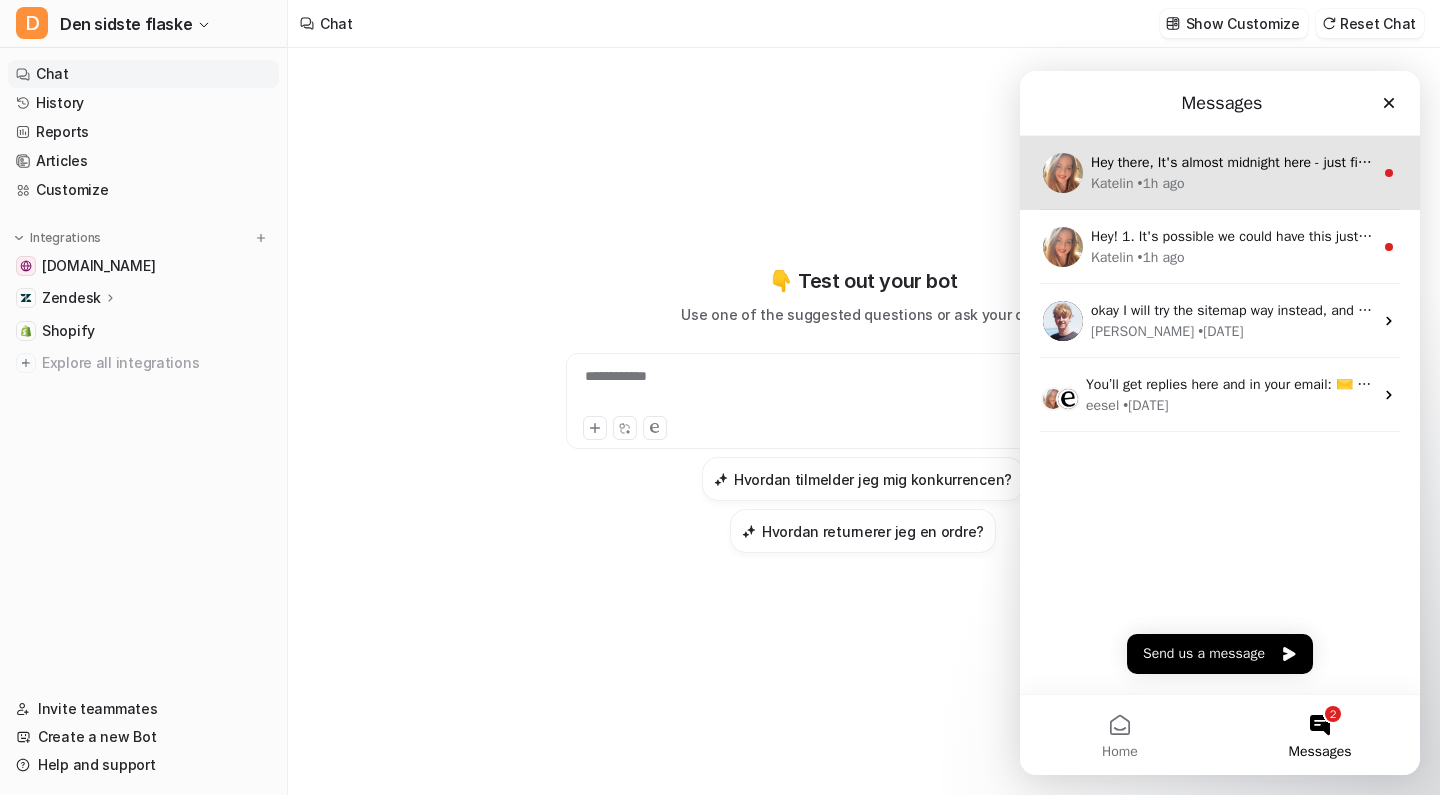 click on "Katelin •  1h ago" at bounding box center (1232, 183) 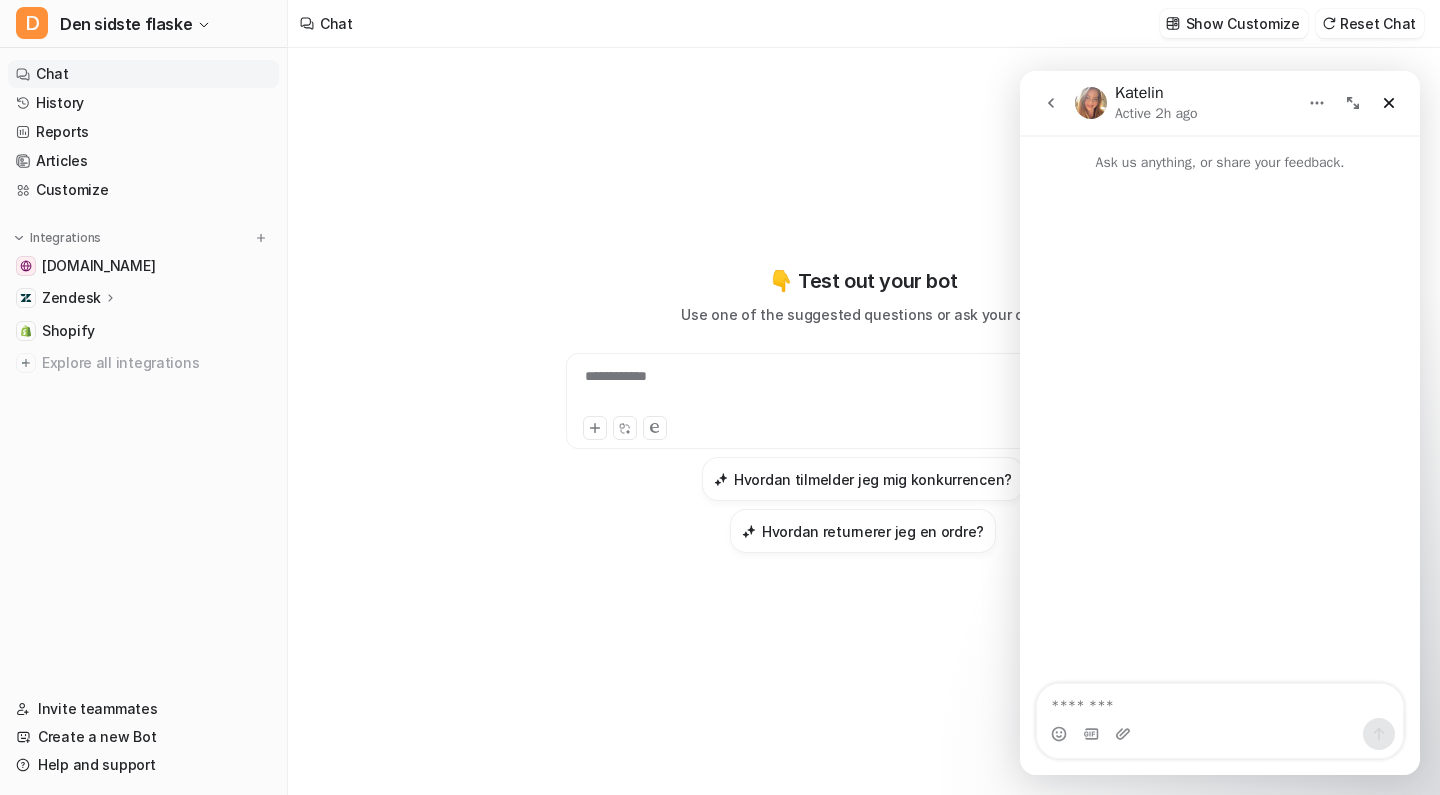 scroll, scrollTop: 3, scrollLeft: 0, axis: vertical 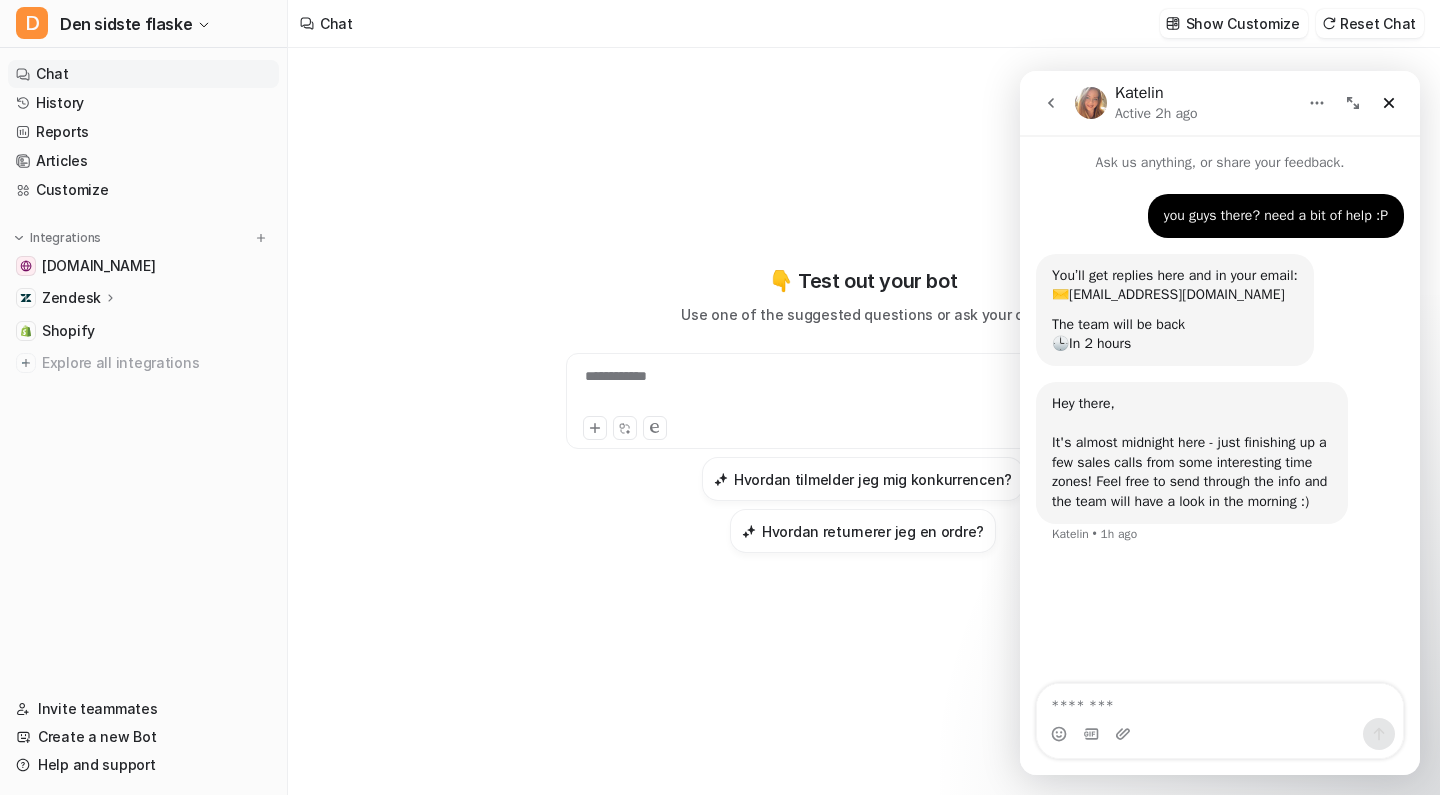 click 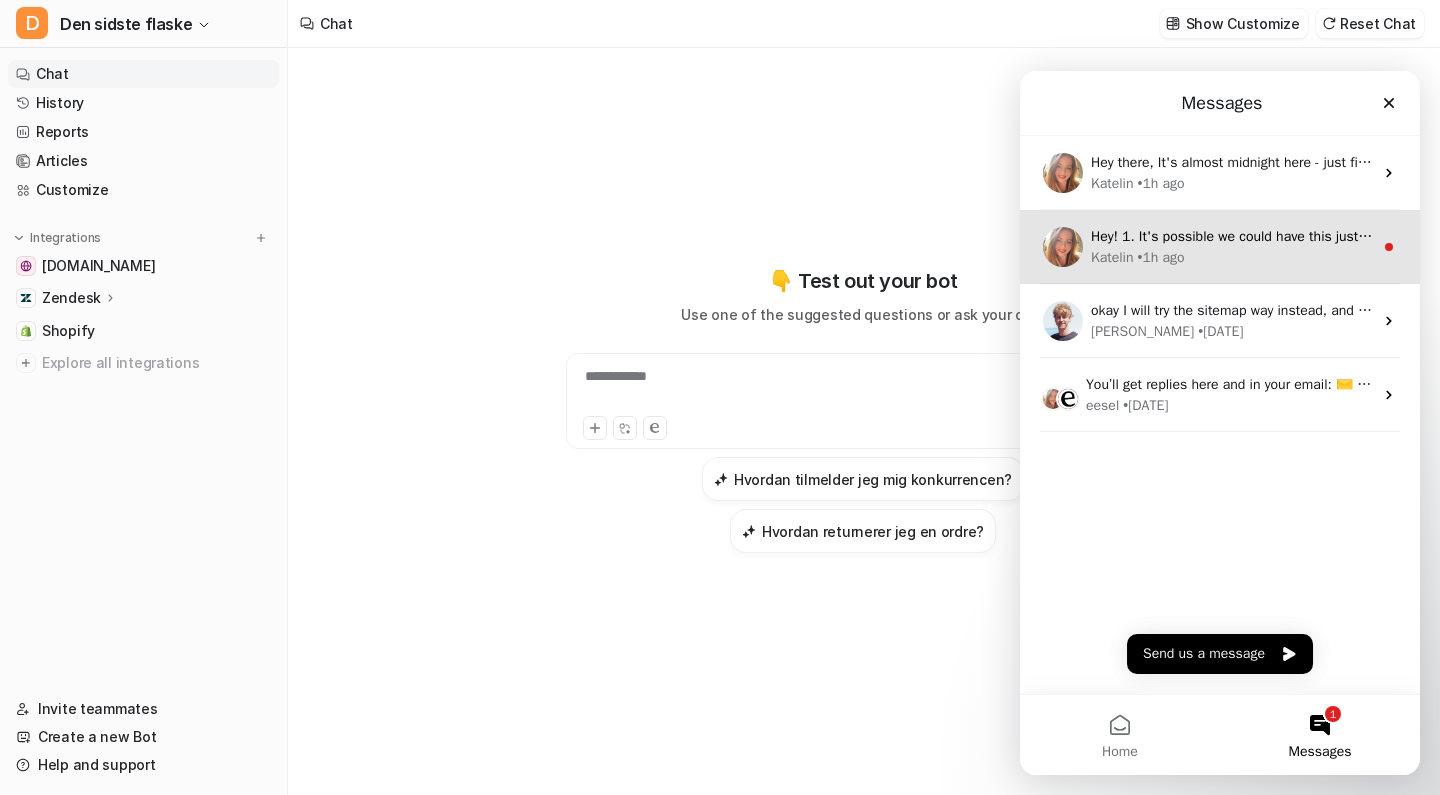 click on "Katelin •  1h ago" at bounding box center (1232, 257) 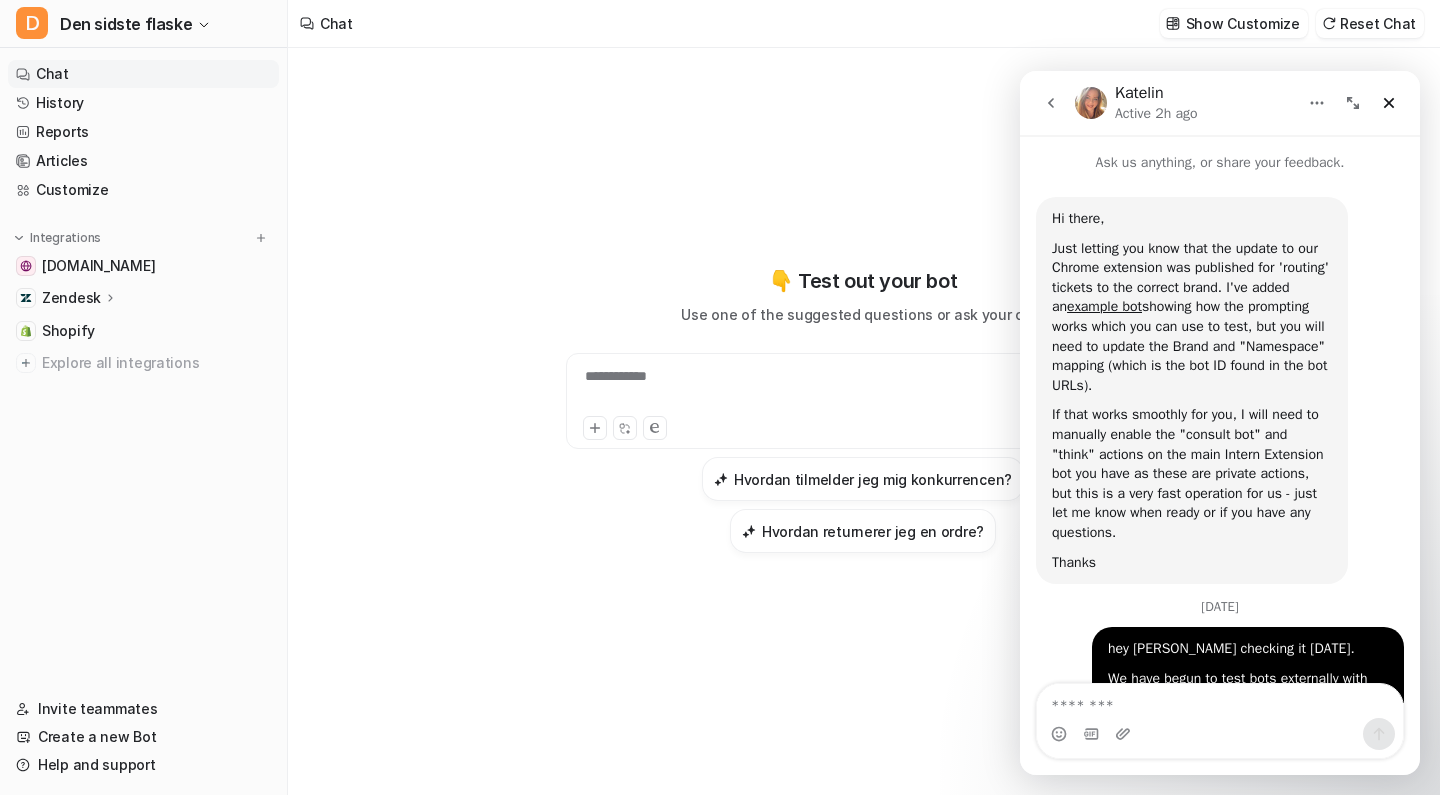 scroll, scrollTop: 3, scrollLeft: 0, axis: vertical 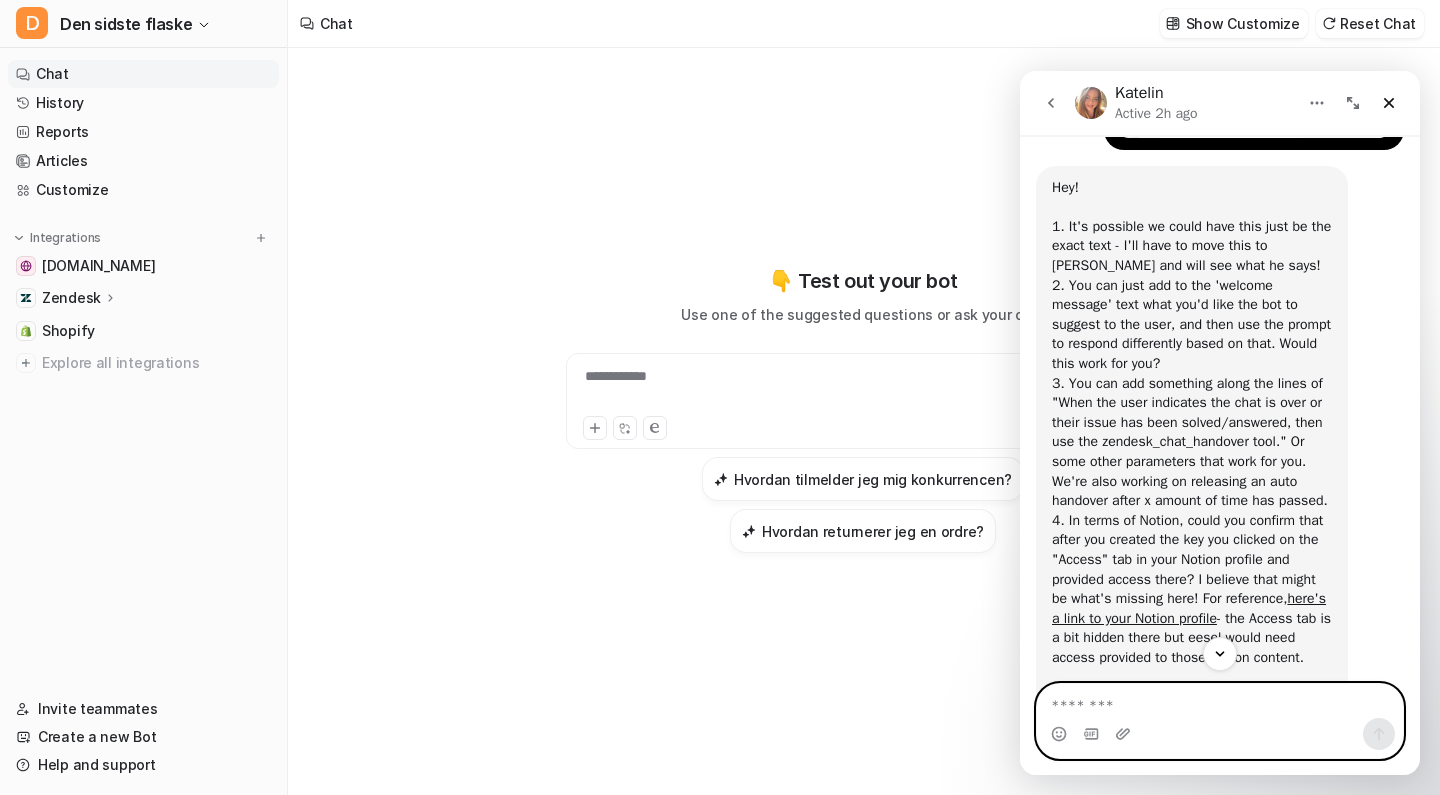 click at bounding box center [1220, 701] 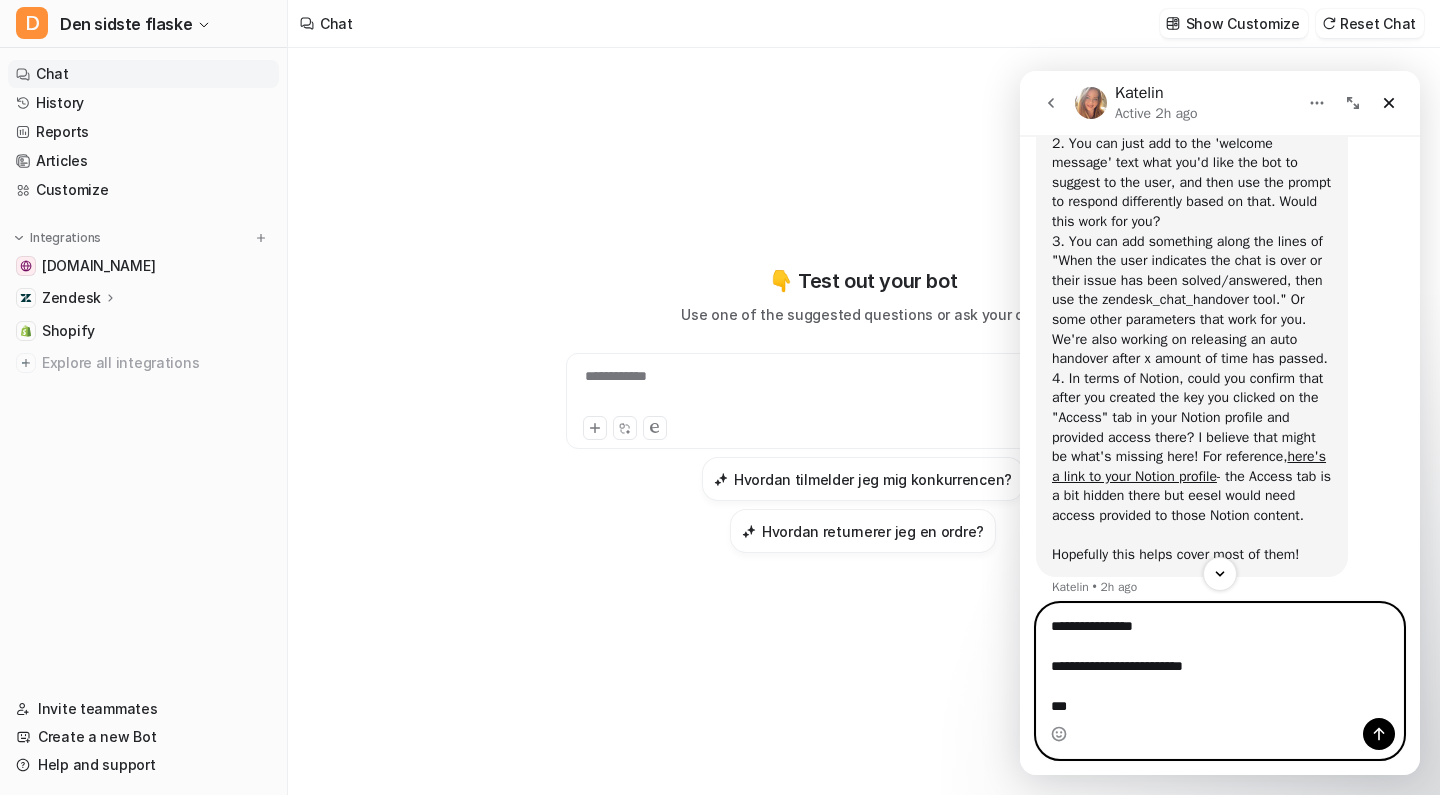 scroll, scrollTop: 27995, scrollLeft: 0, axis: vertical 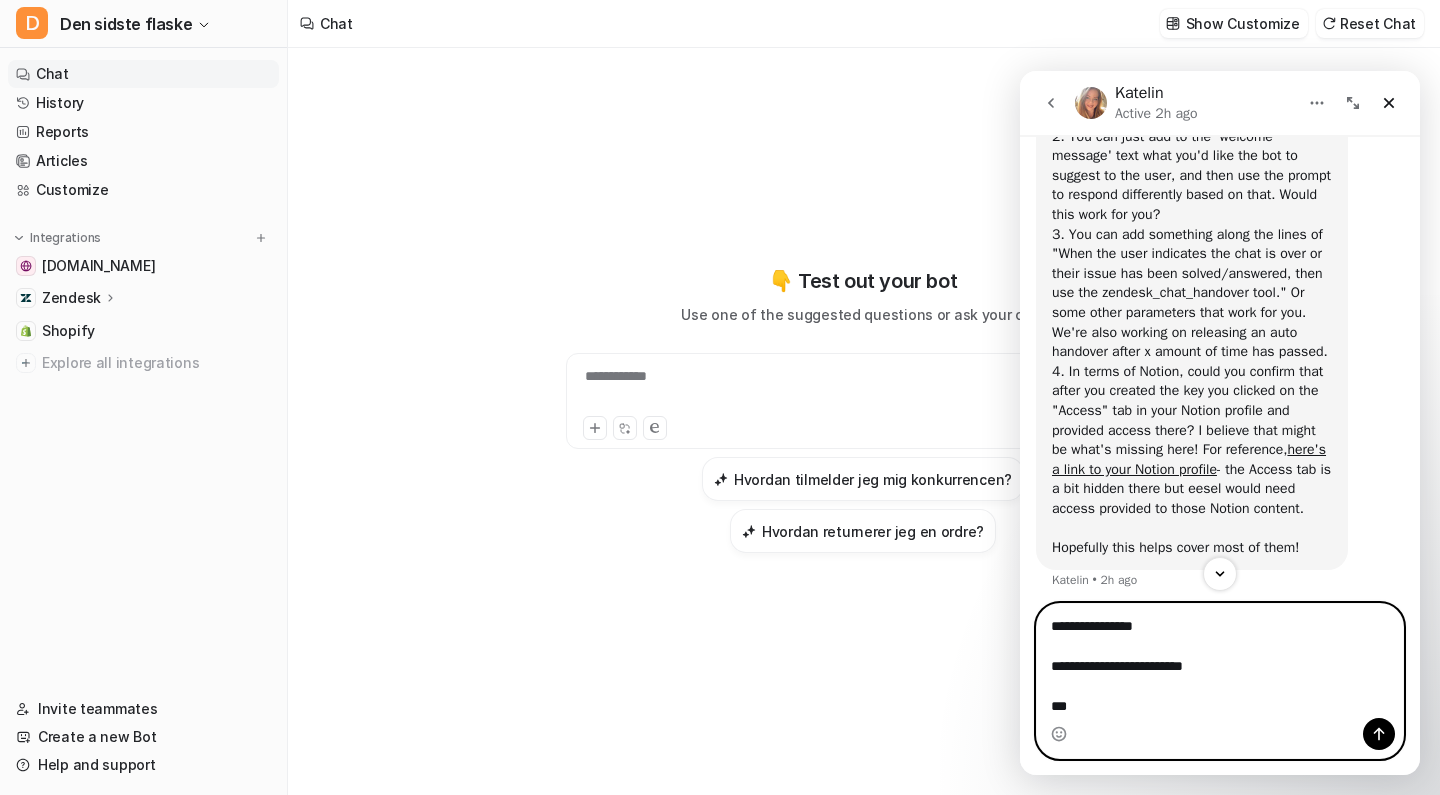 click on "**********" at bounding box center [1220, 661] 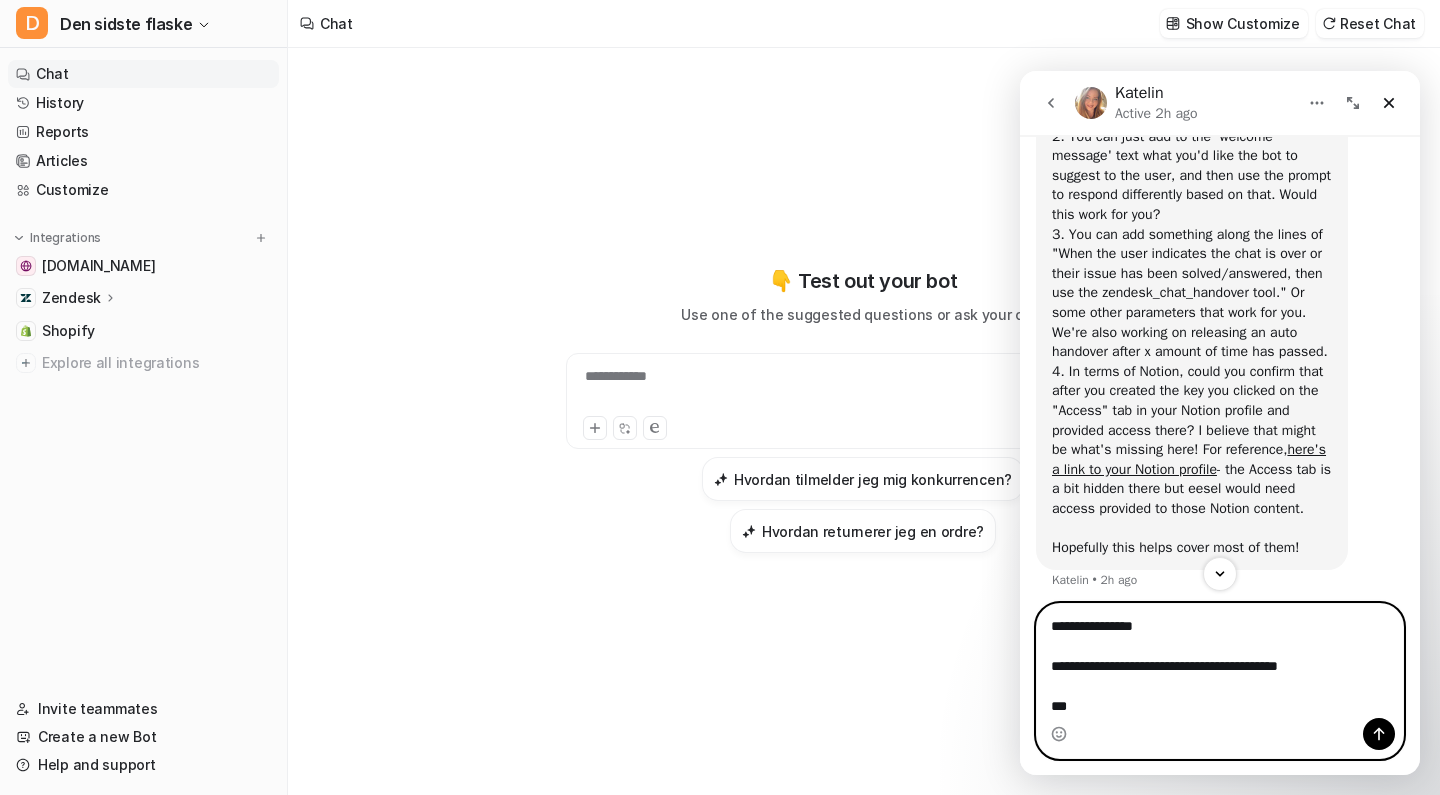 click on "**********" at bounding box center (1220, 661) 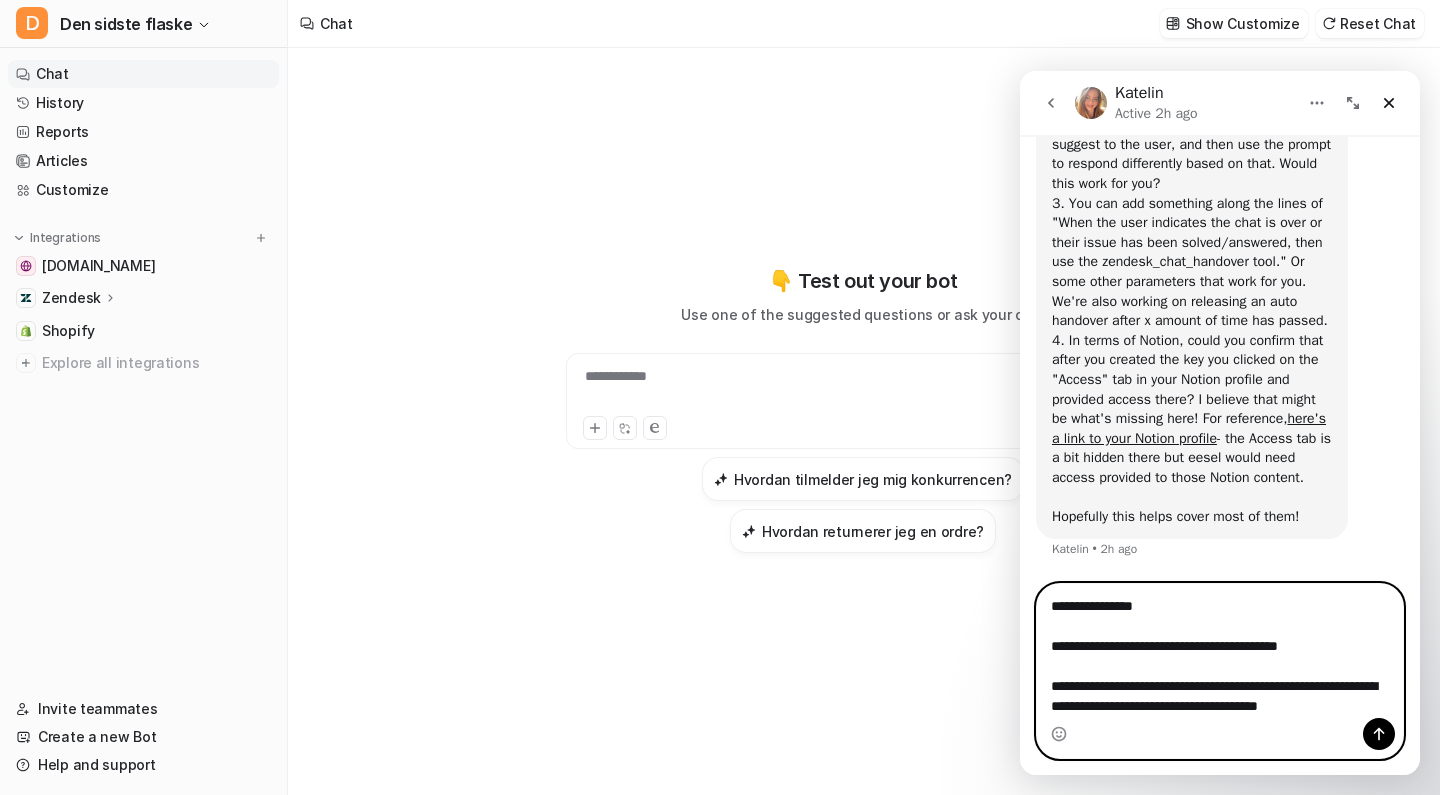 scroll, scrollTop: 28324, scrollLeft: 0, axis: vertical 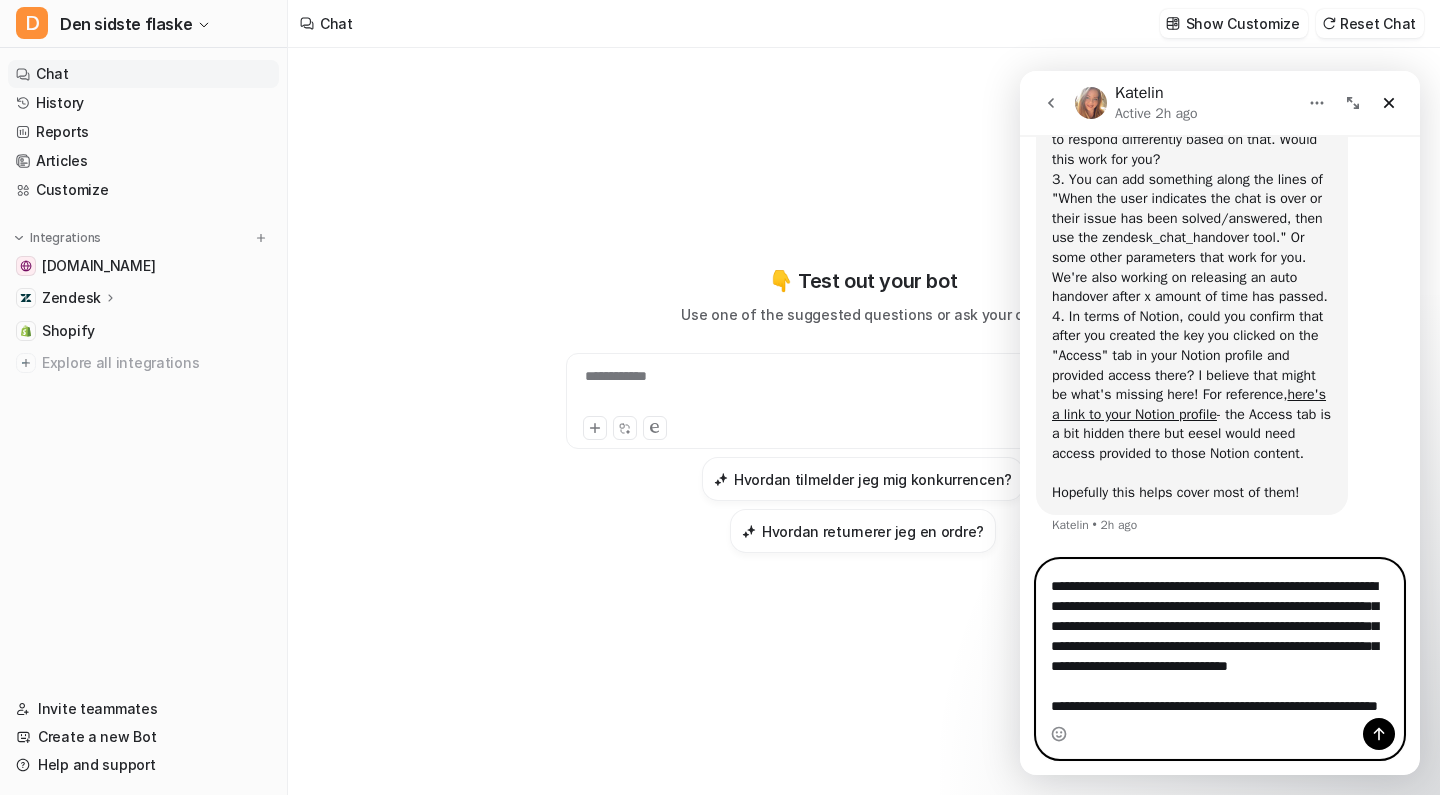 type on "**********" 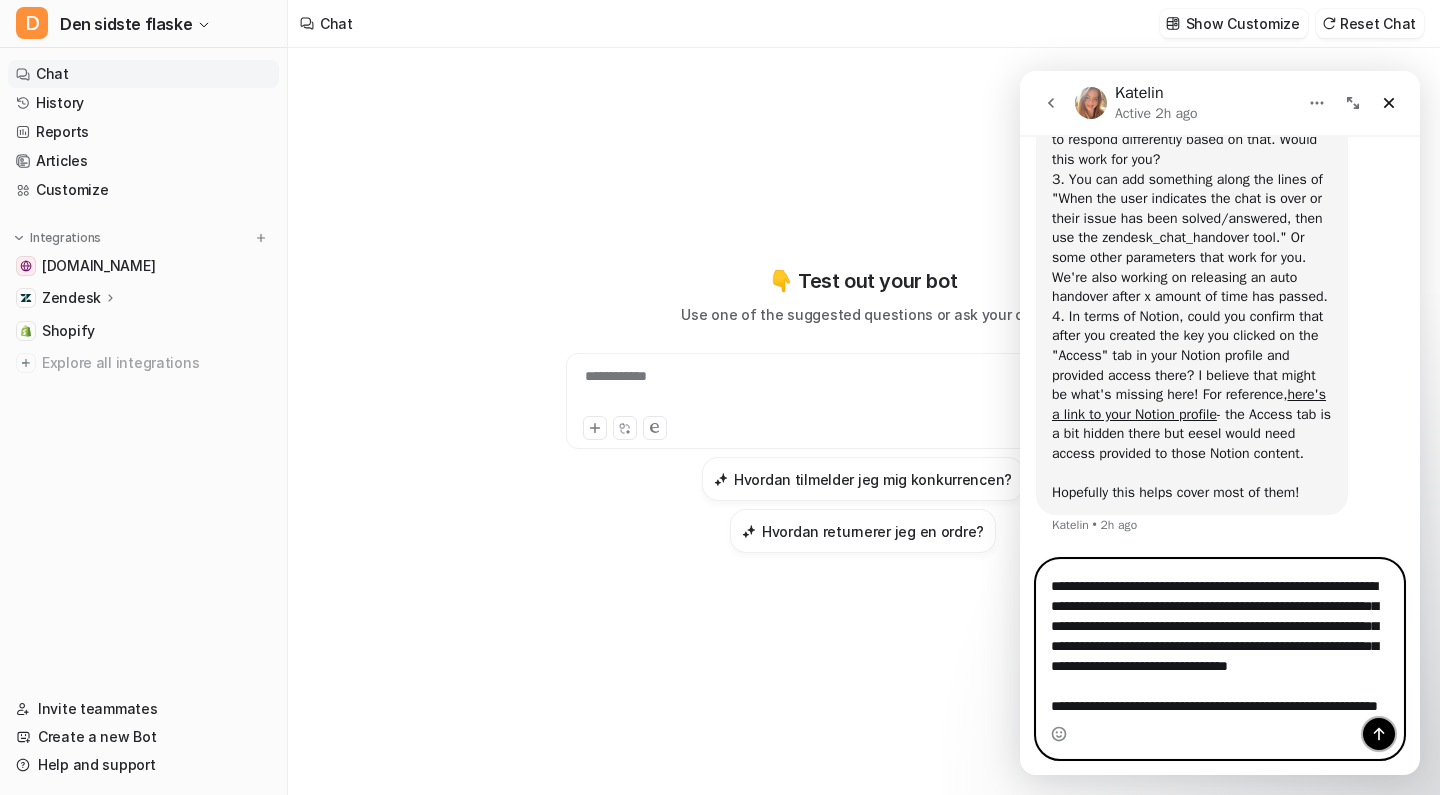 click at bounding box center [1379, 734] 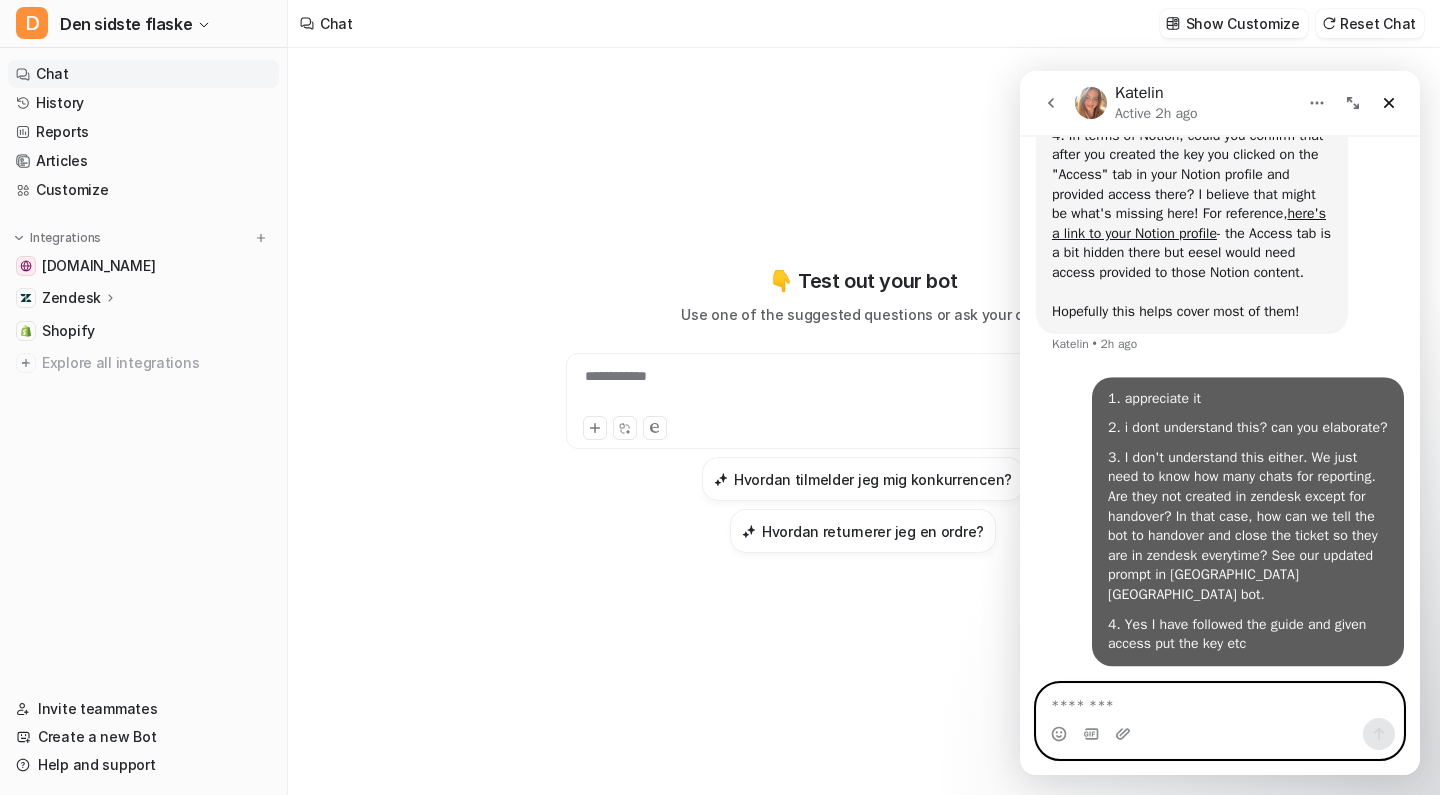 scroll, scrollTop: 28213, scrollLeft: 0, axis: vertical 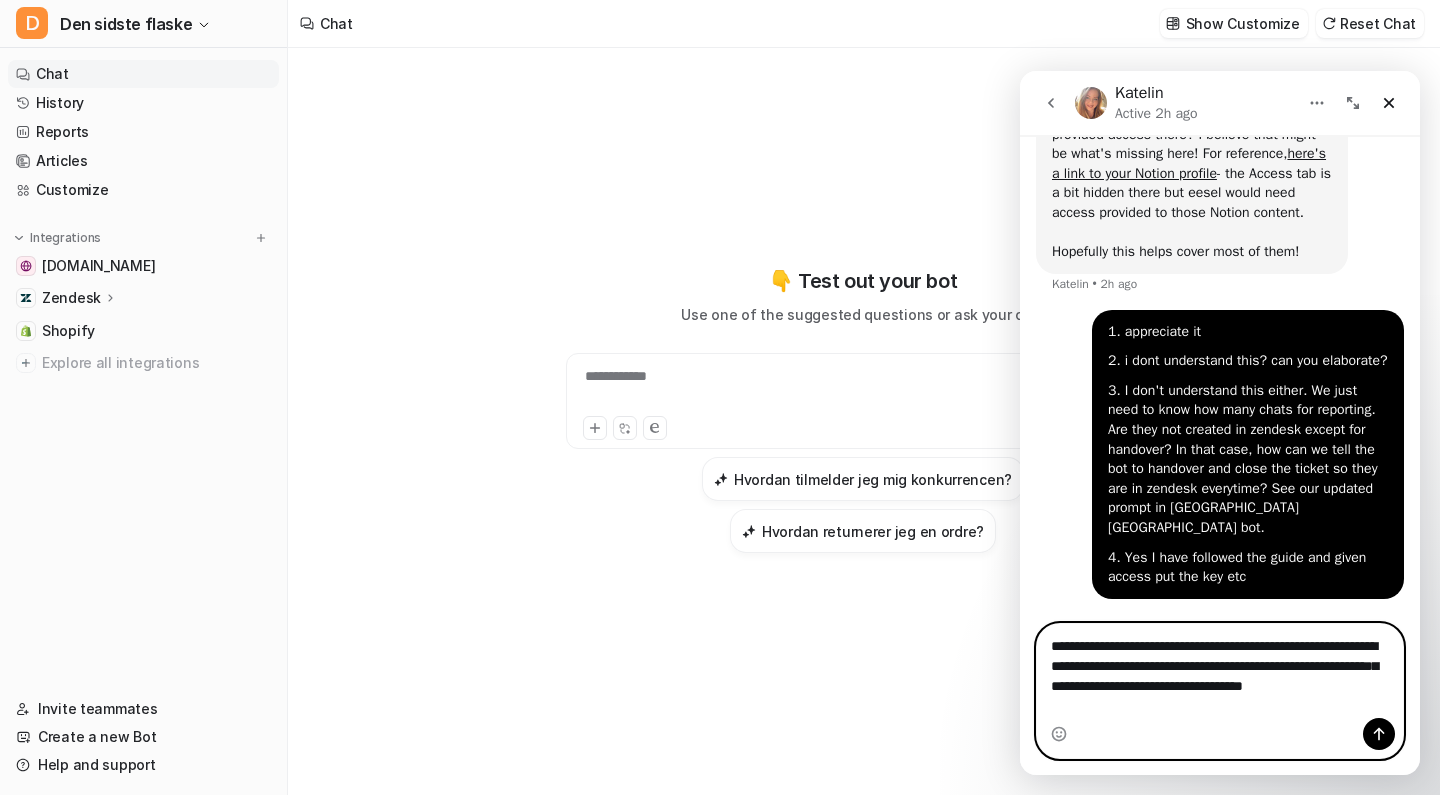 type on "**********" 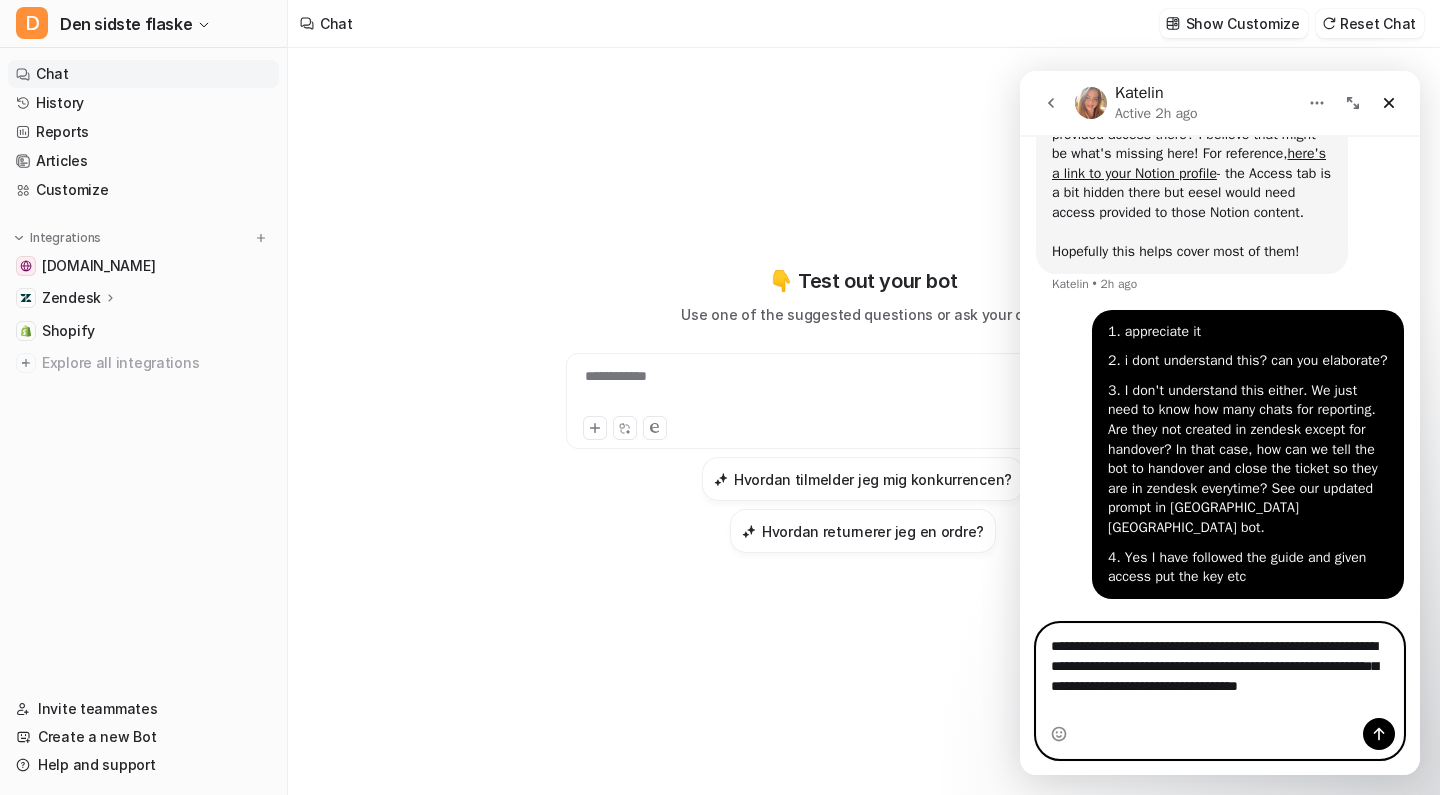 type 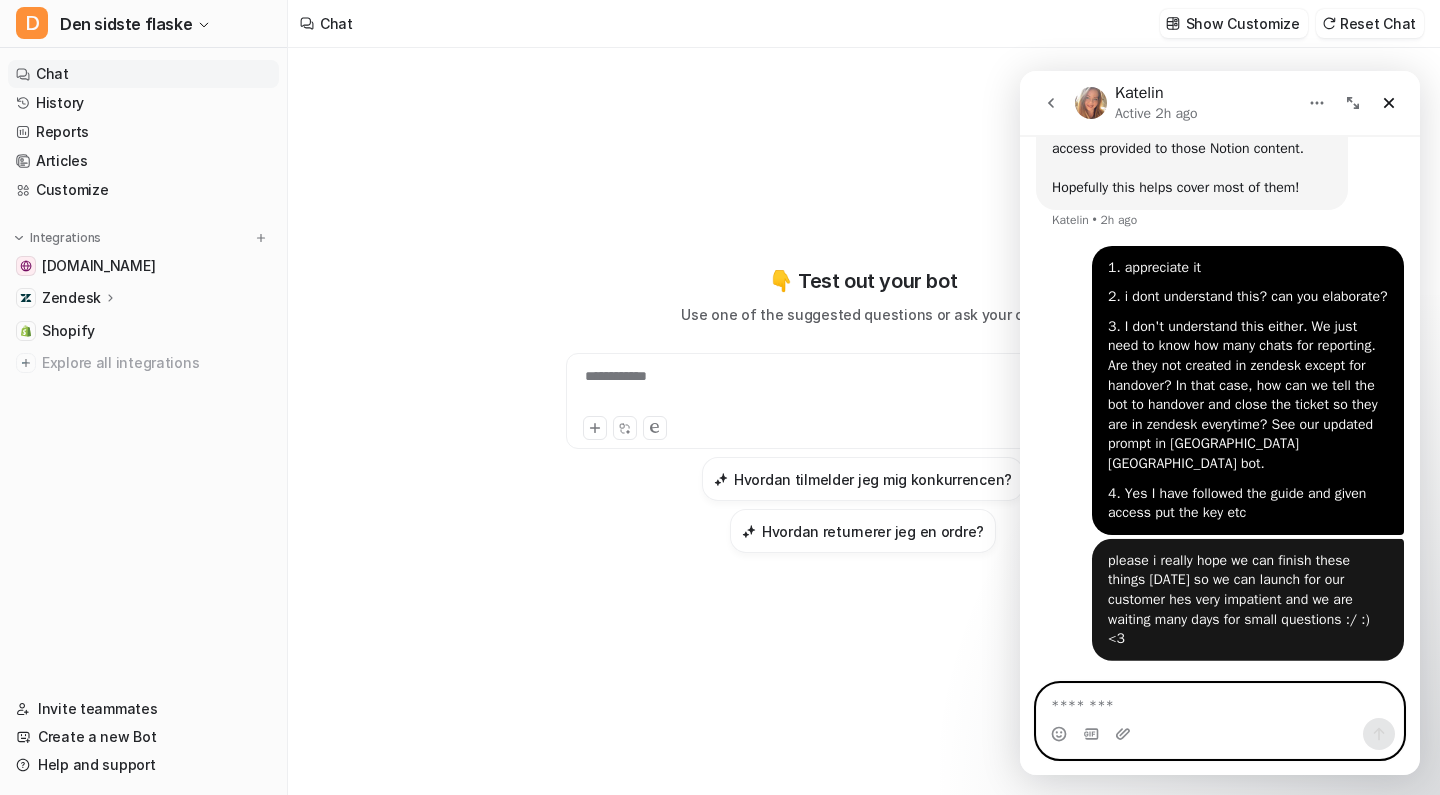 scroll, scrollTop: 28642, scrollLeft: 0, axis: vertical 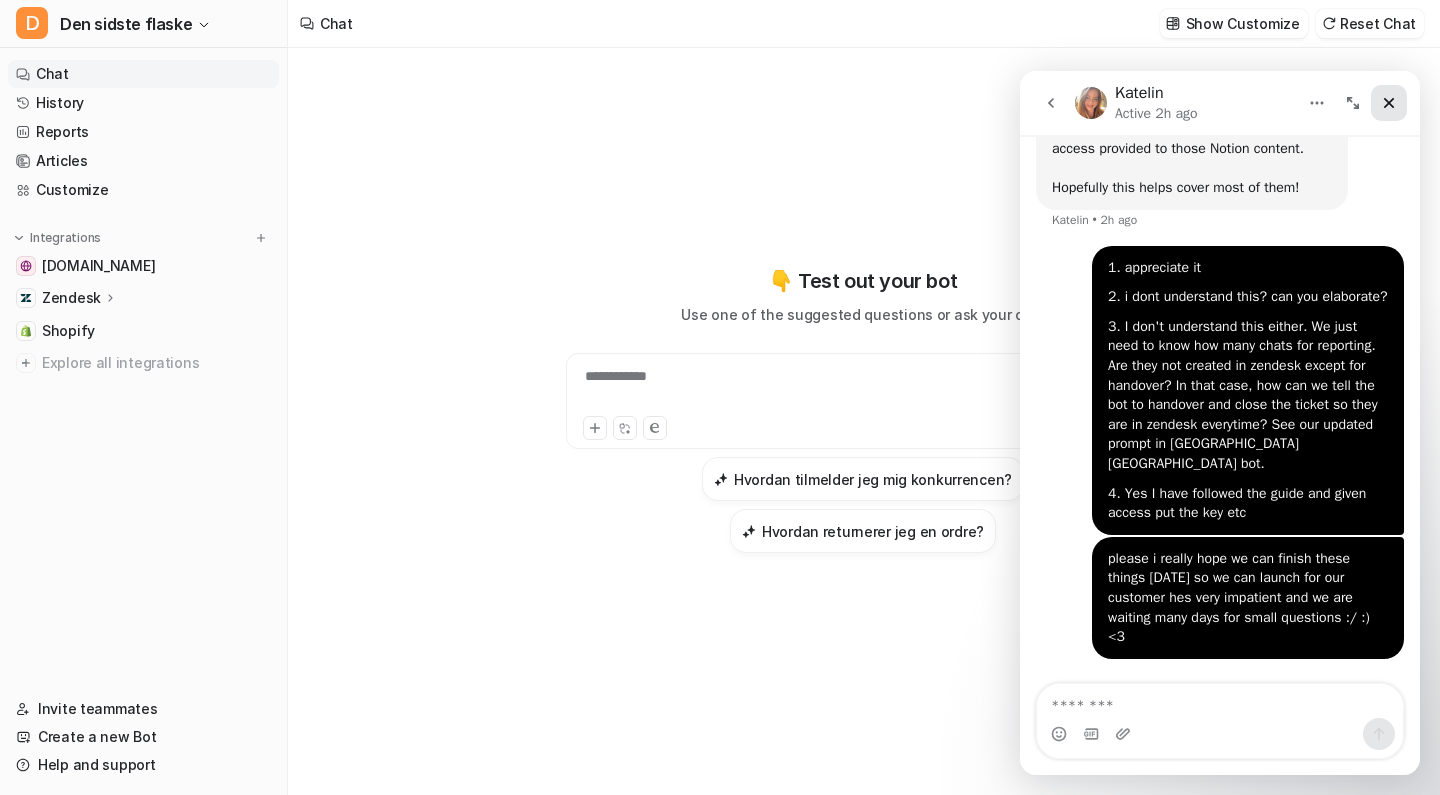 click 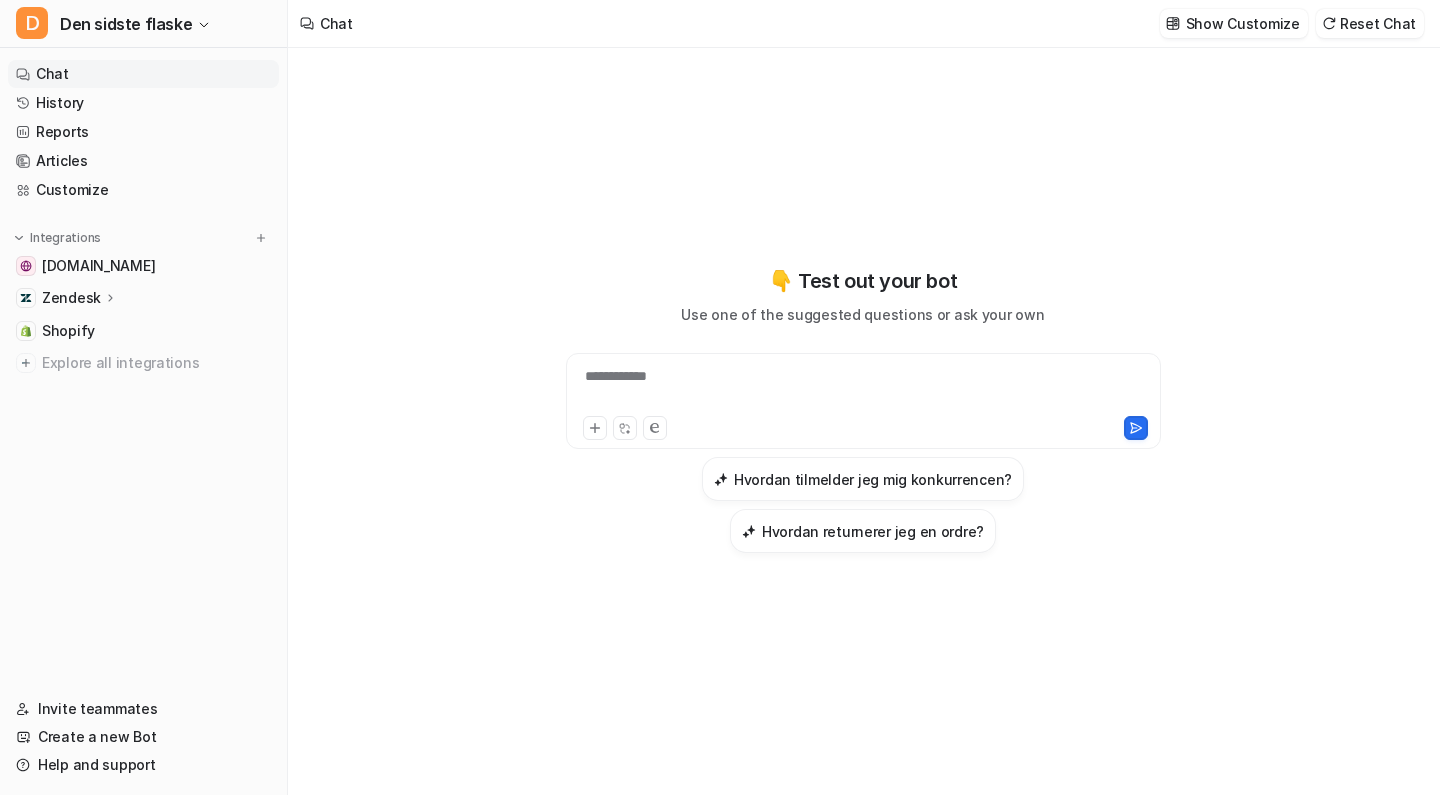 scroll, scrollTop: 0, scrollLeft: 0, axis: both 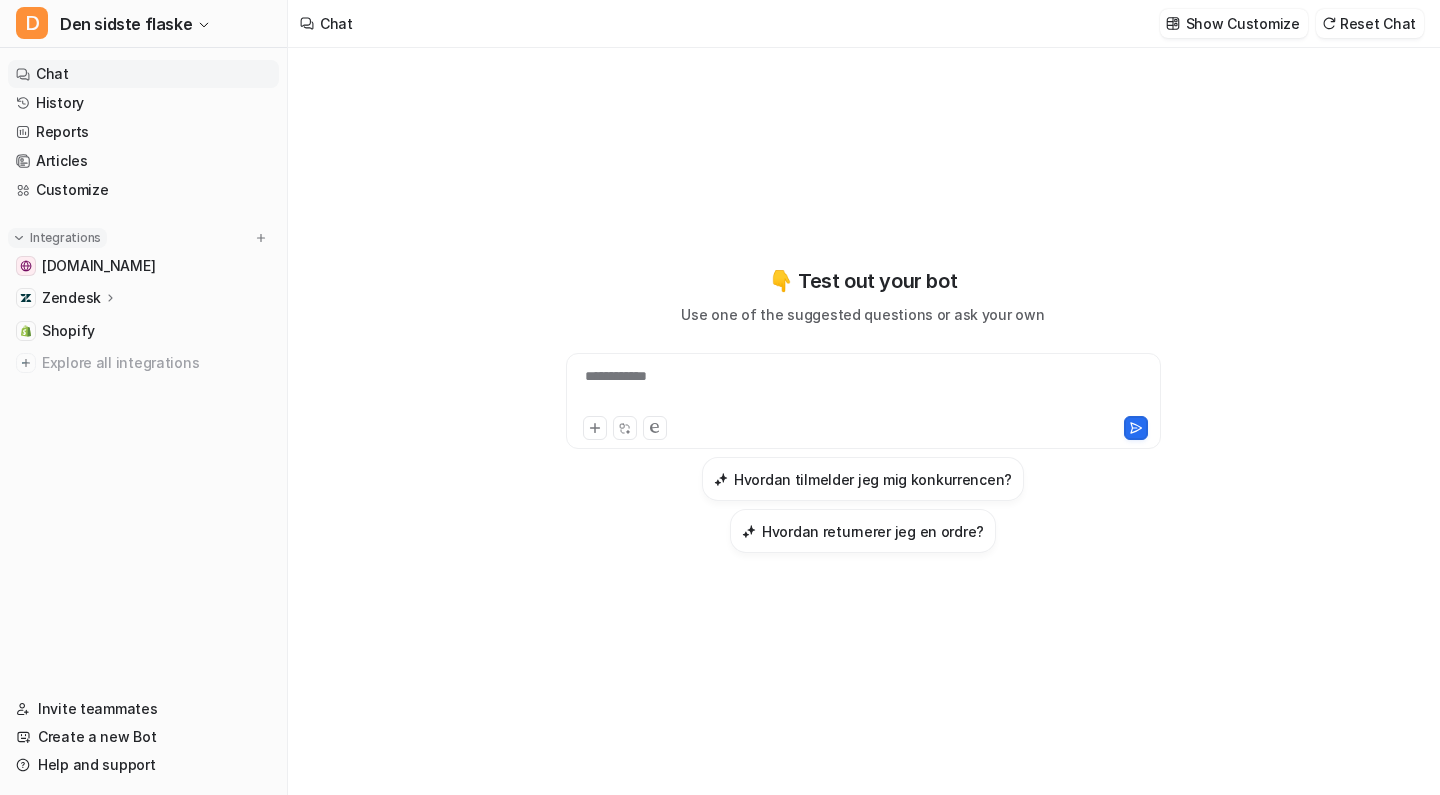 click on "Integrations" at bounding box center (65, 238) 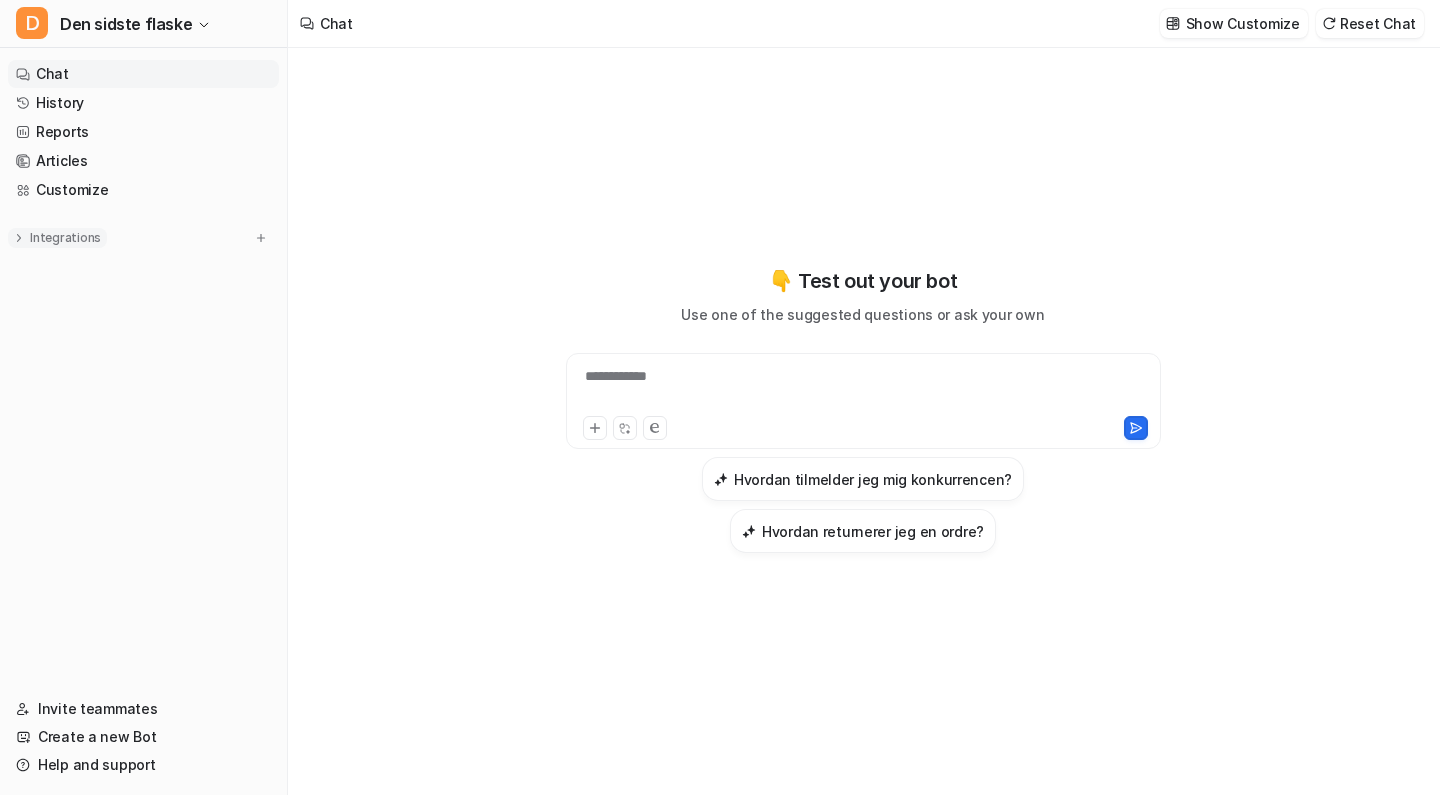 click on "Integrations" at bounding box center (65, 238) 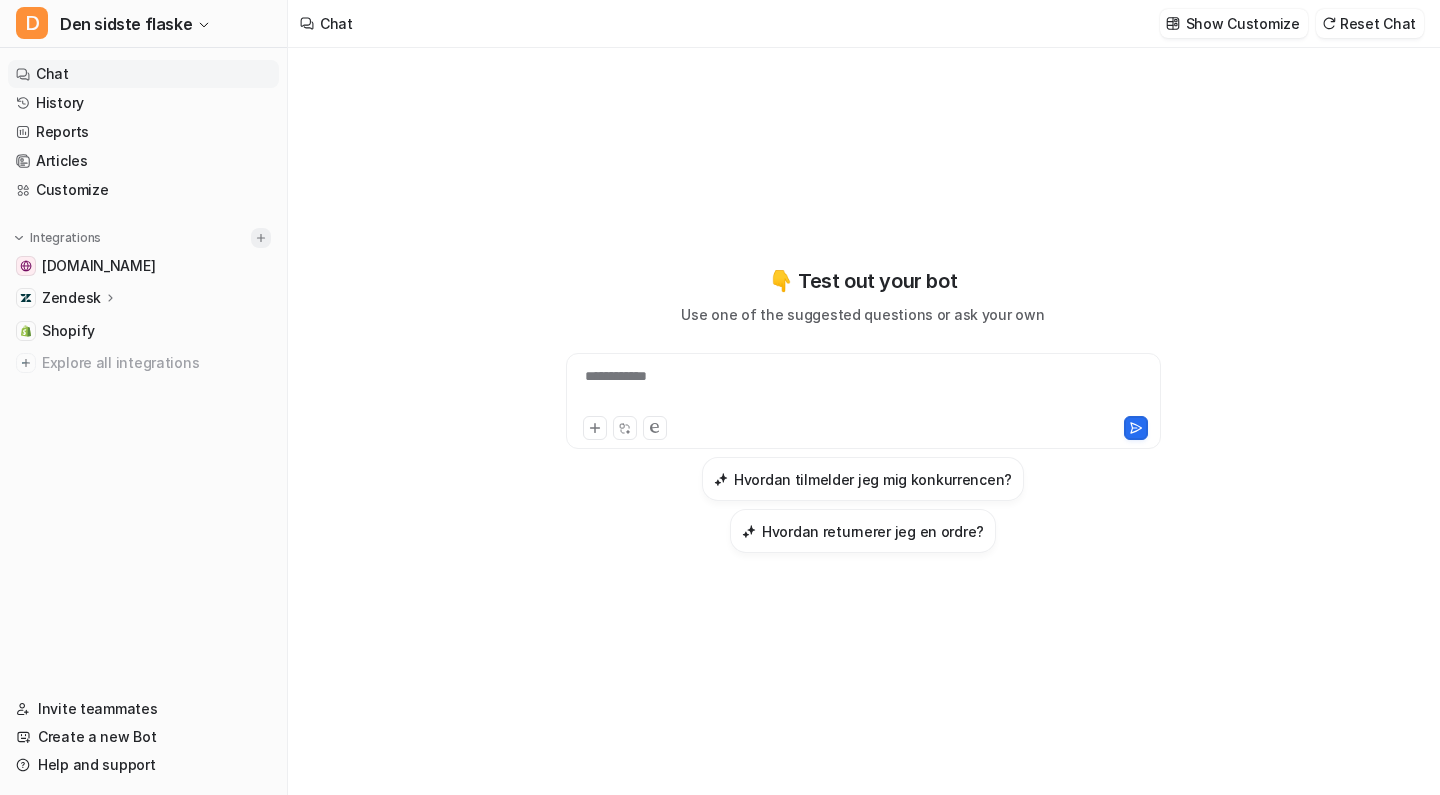 click at bounding box center [261, 238] 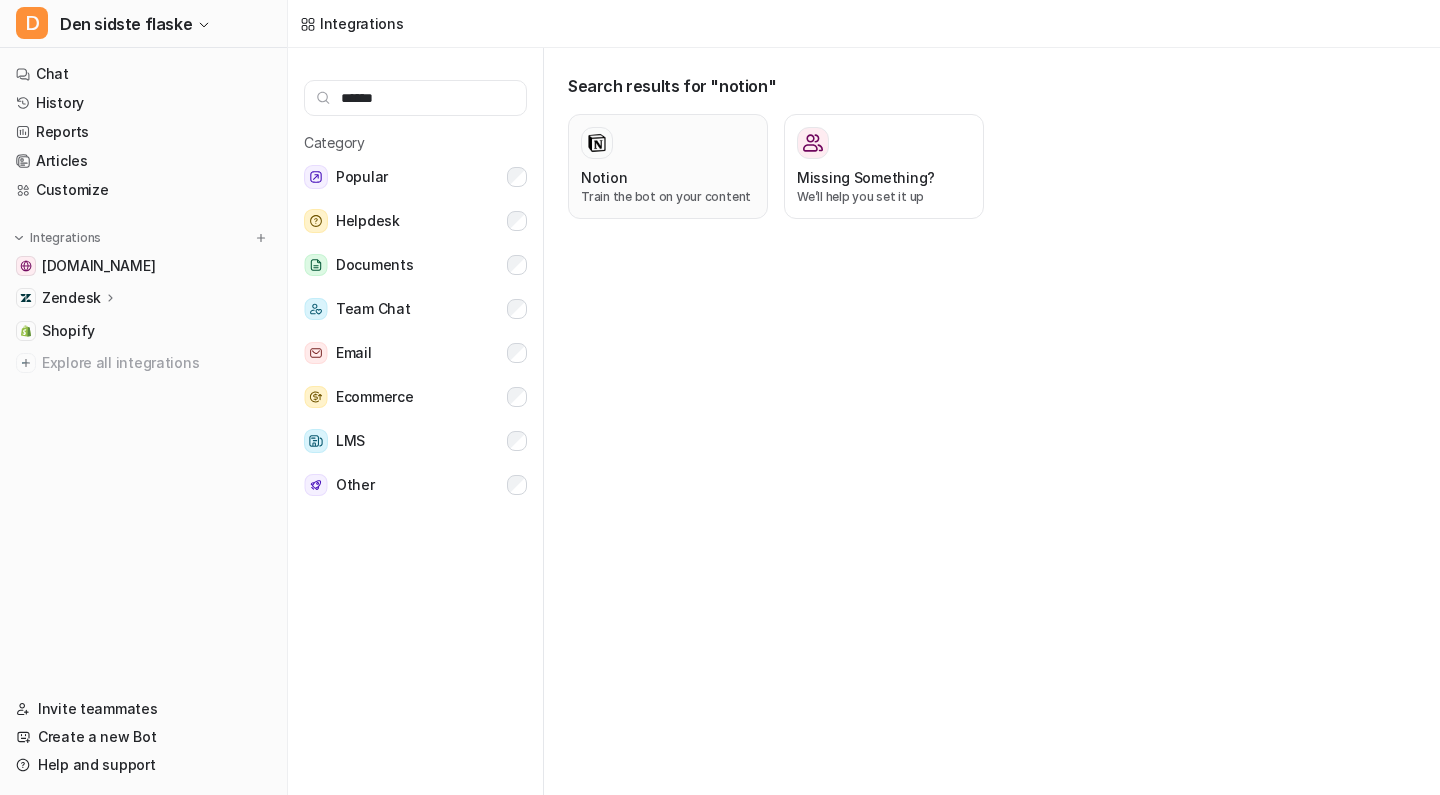 type on "******" 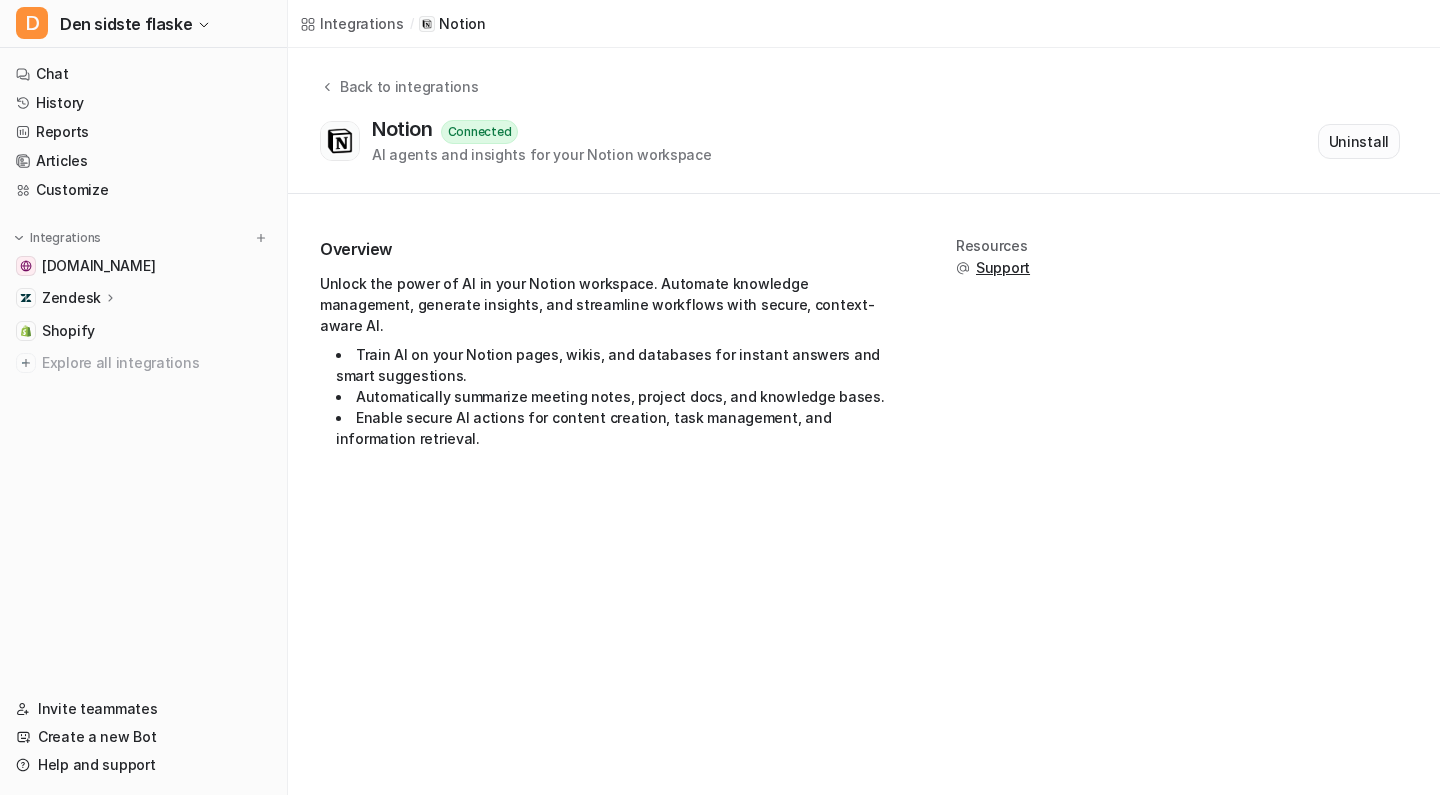 click on "Uninstall" at bounding box center (1359, 141) 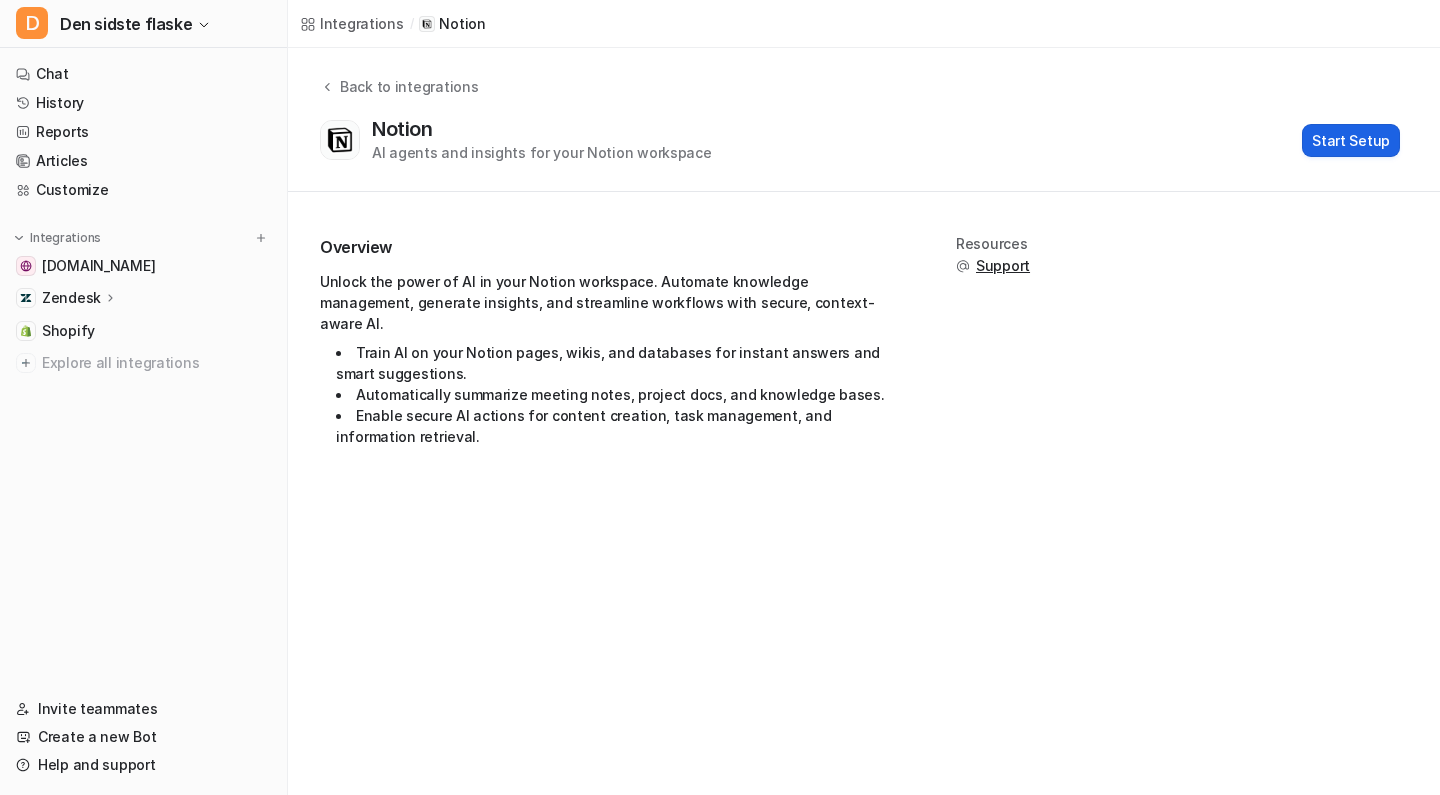 click on "Start Setup" at bounding box center (1351, 140) 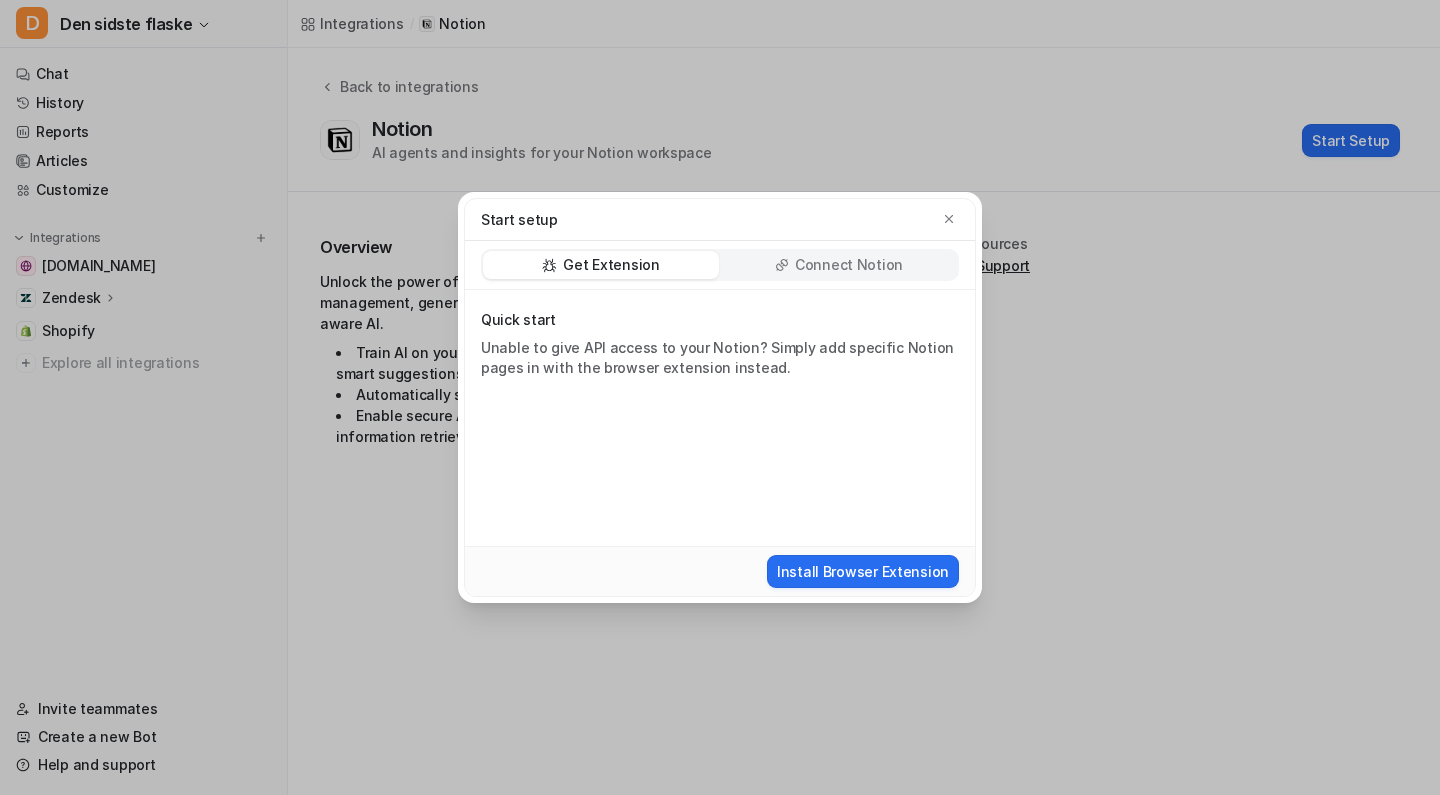 click on "Connect Notion" at bounding box center [849, 265] 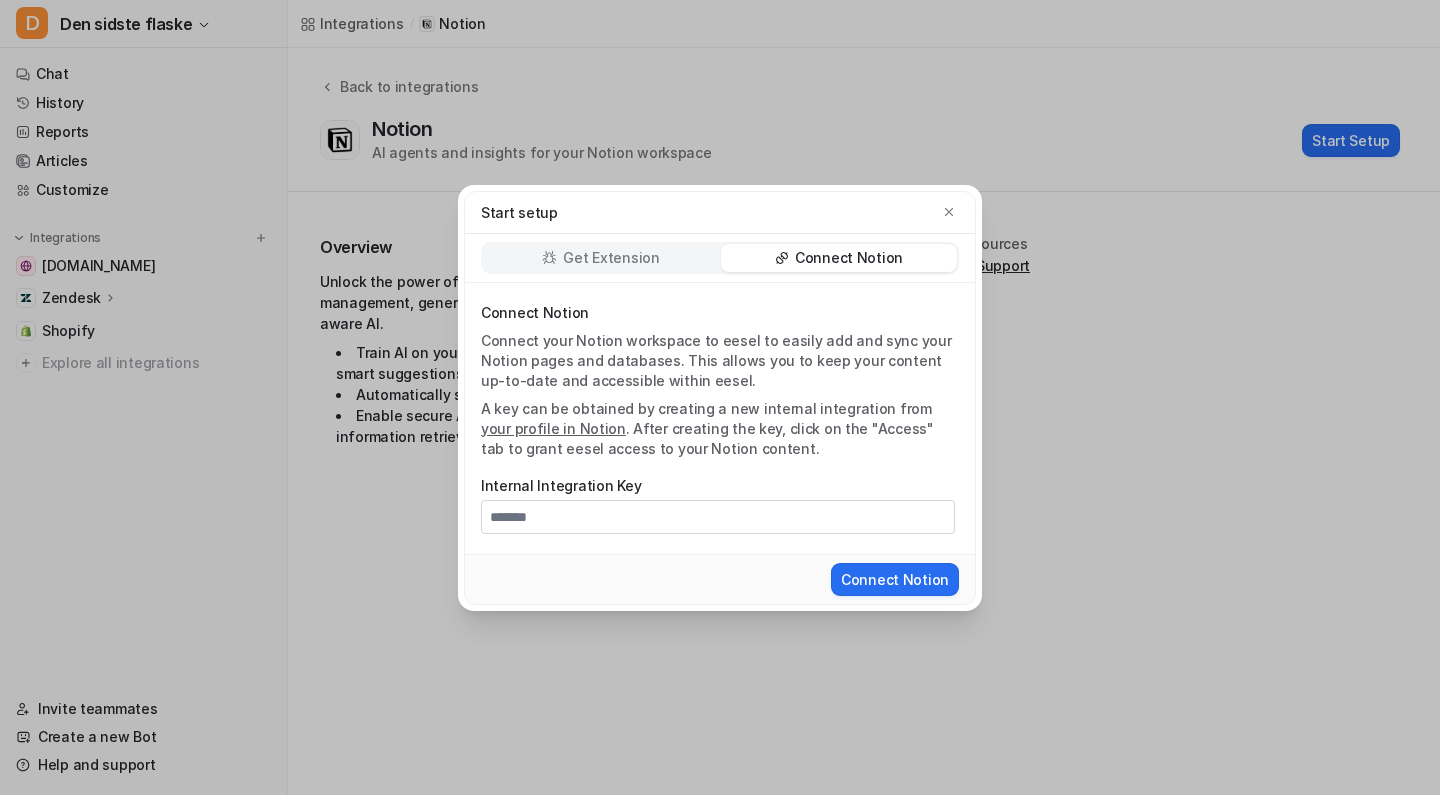 click on "your profile in Notion" at bounding box center [553, 428] 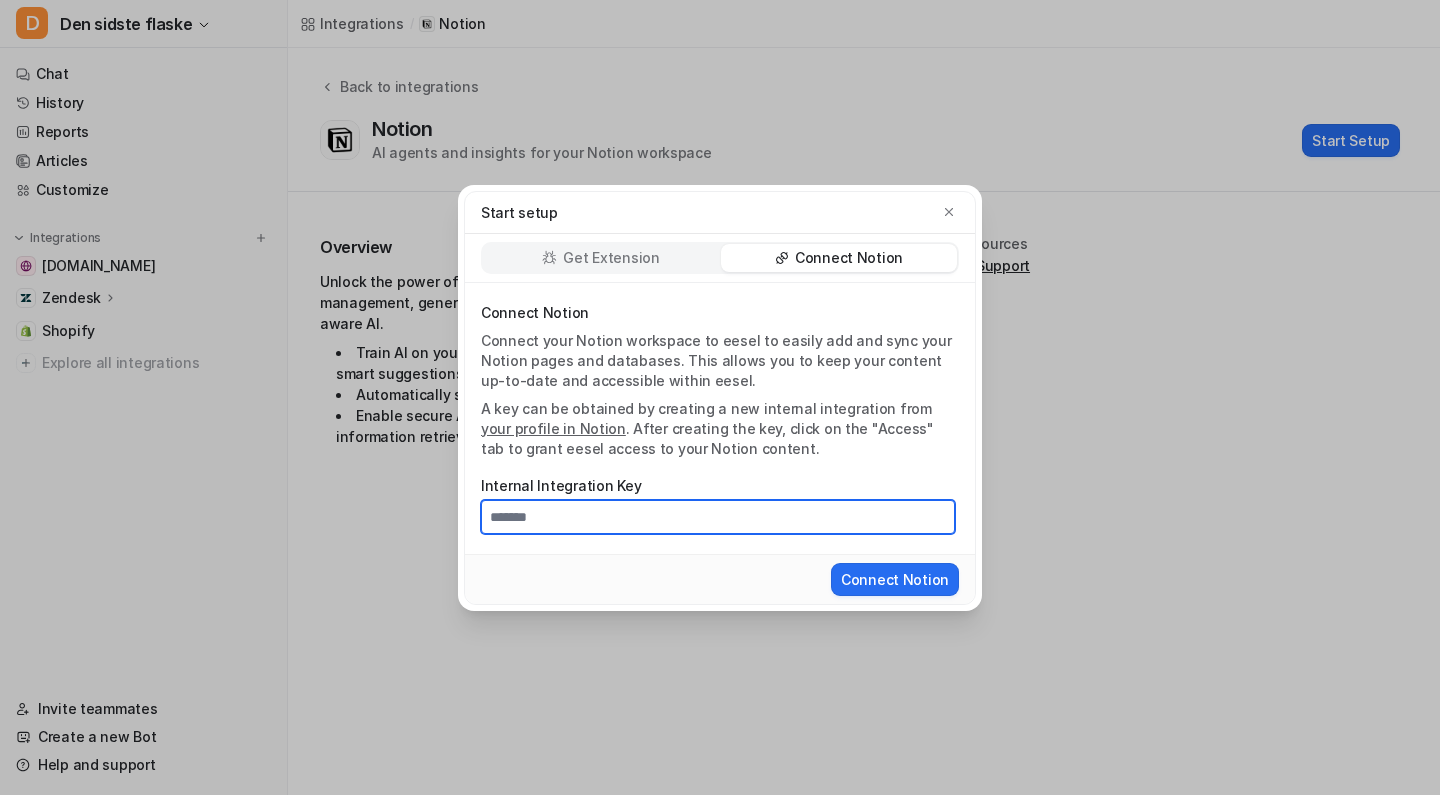 click on "Internal Integration Key" at bounding box center (718, 517) 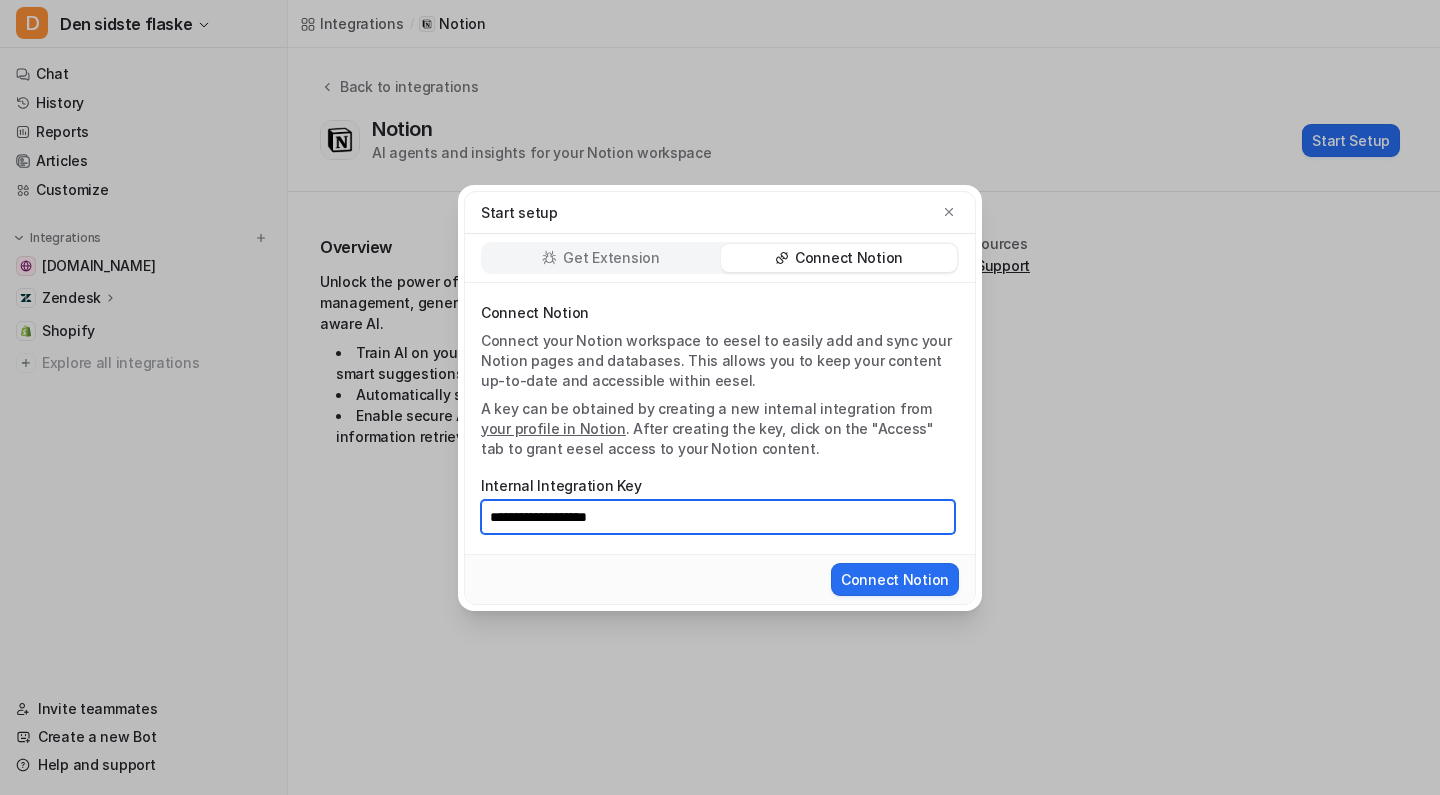 paste on "**********" 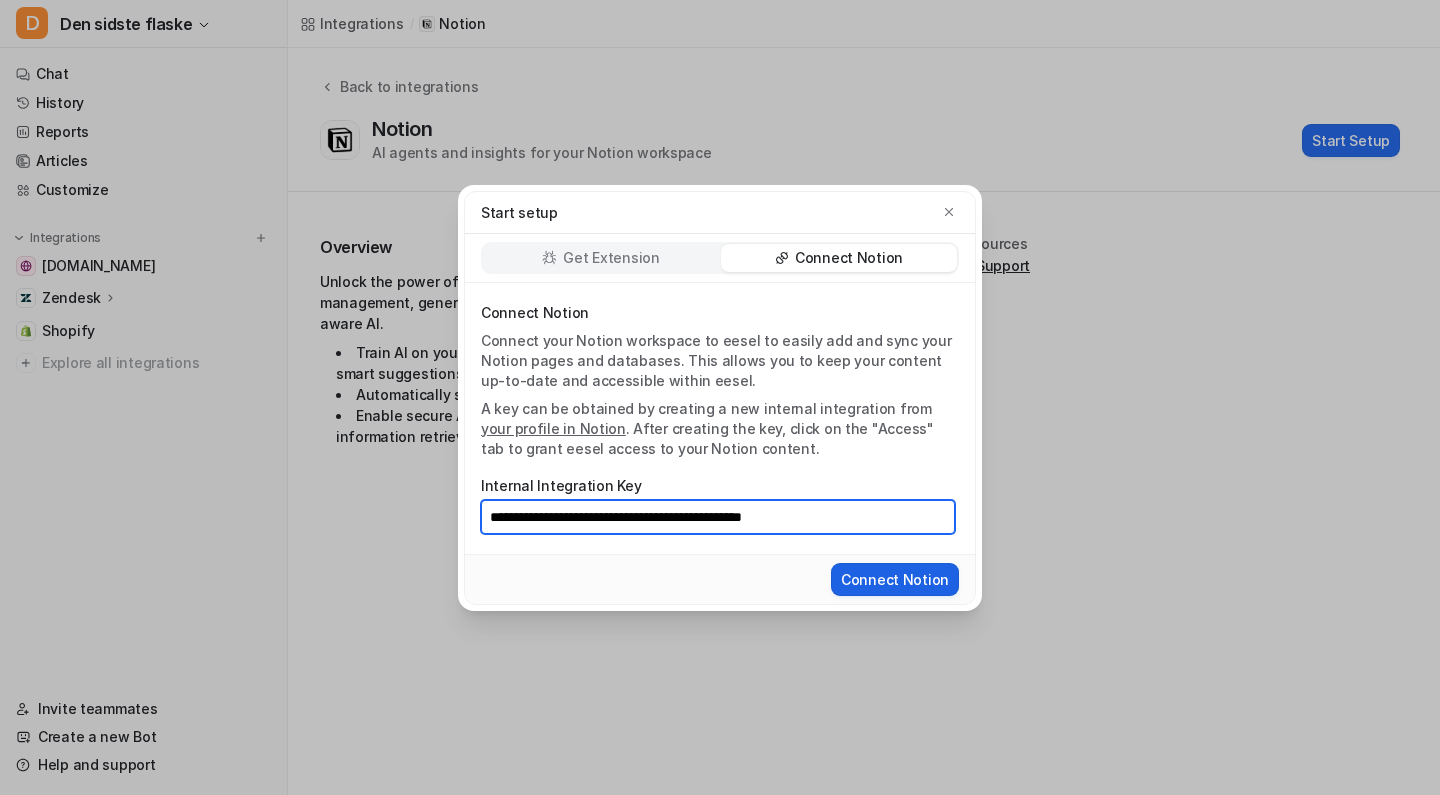 type on "**********" 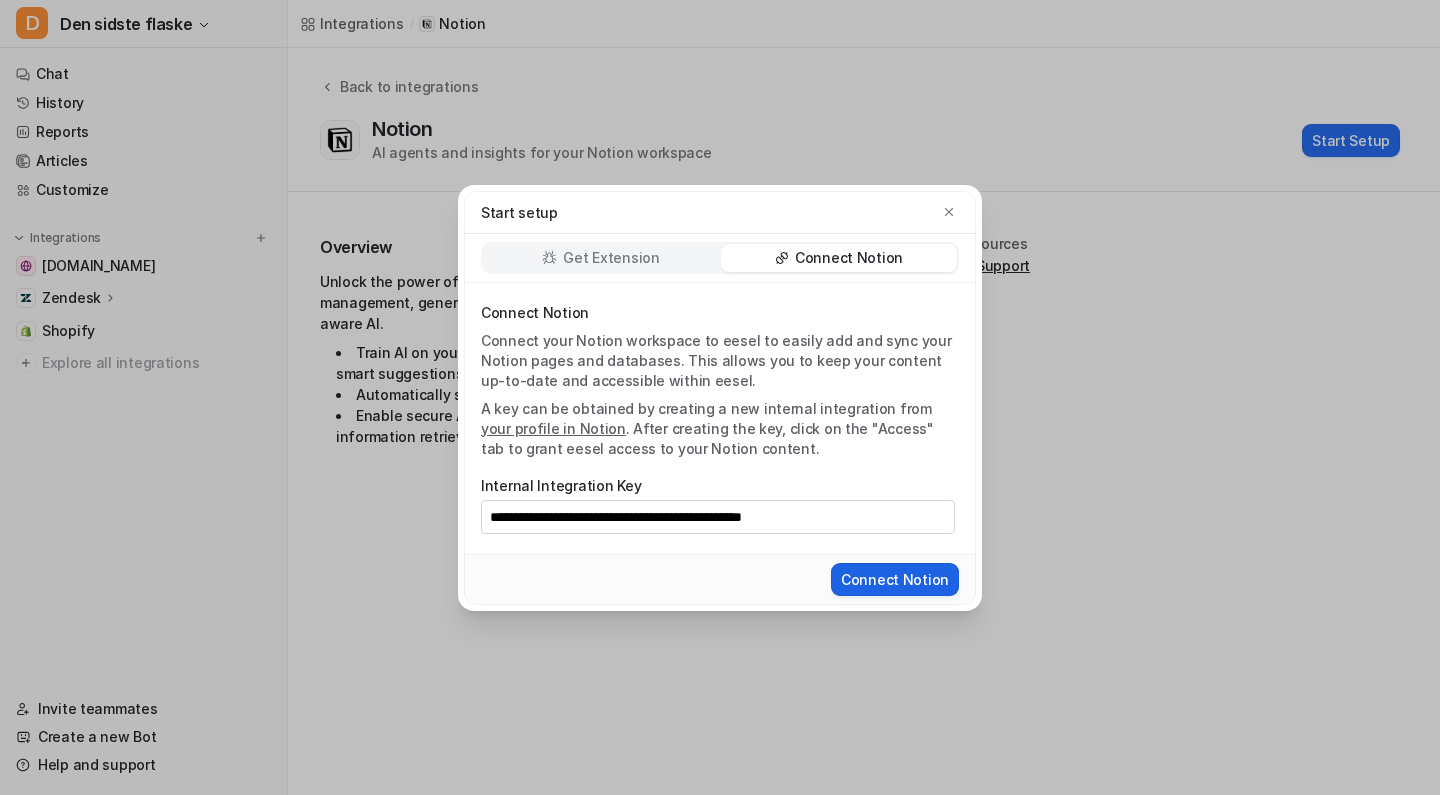 click on "Connect Notion" at bounding box center (895, 579) 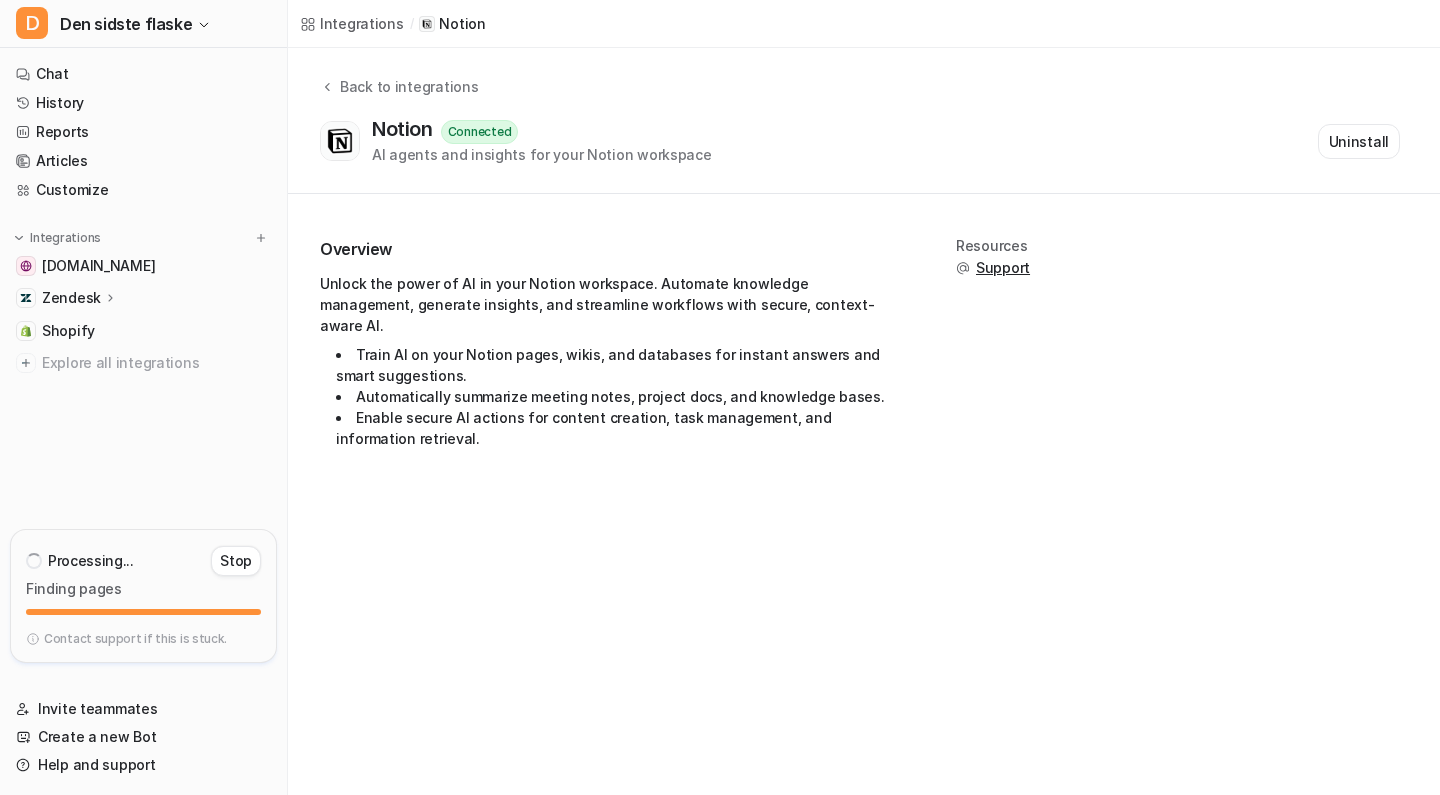 click on "Integrations / Notion Back to integrations Notion Connected AI agents and insights for your Notion workspace Uninstall Overview Unlock the power of AI in your Notion workspace. Automate knowledge management, generate insights, and streamline workflows with secure, context-aware AI. Train AI on your Notion pages, wikis, and databases for instant answers and smart suggestions. Automatically summarize meeting notes, project docs, and knowledge bases. Enable secure AI actions for content creation, task management, and information retrieval. Resources   Support" at bounding box center (720, 397) 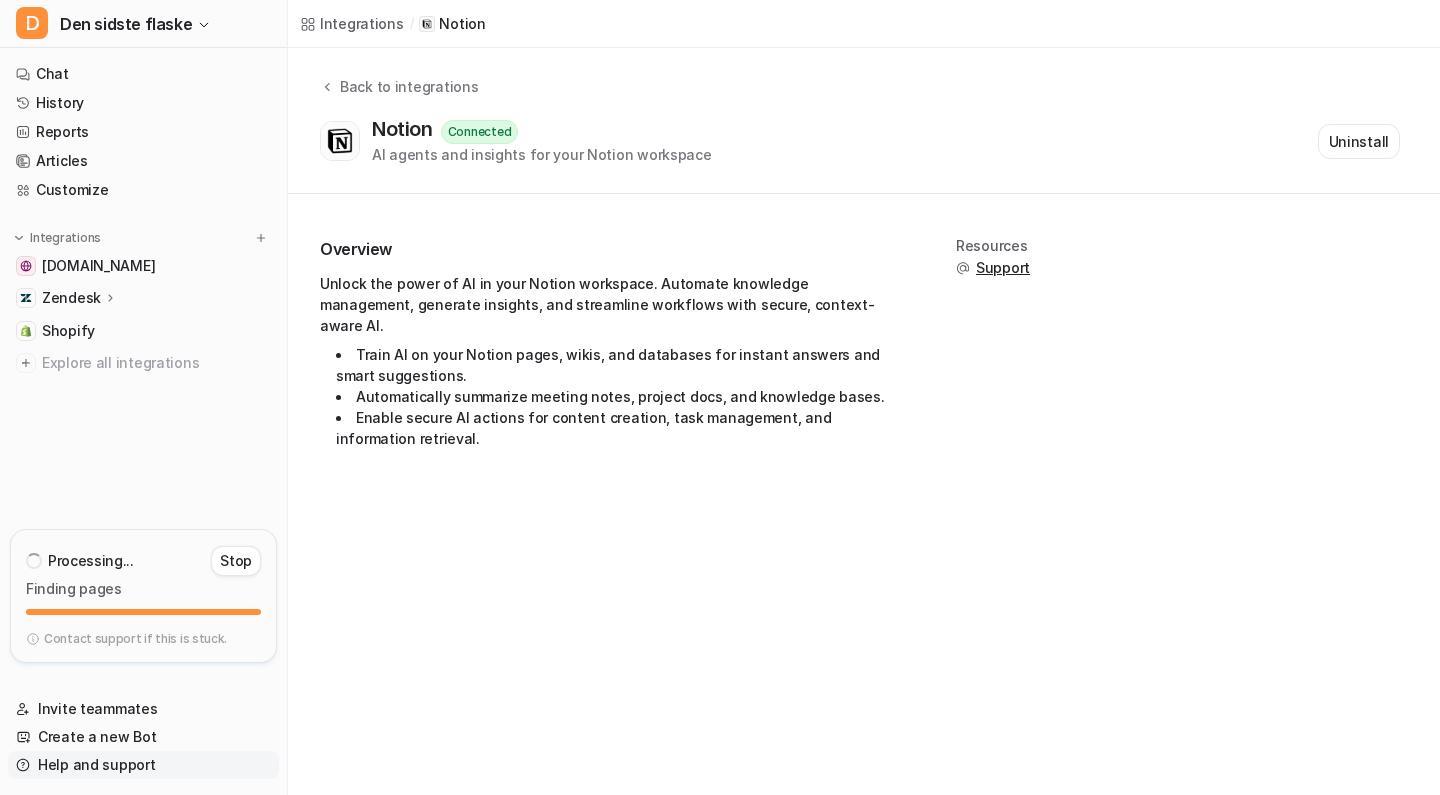 click on "Help and support" at bounding box center [143, 765] 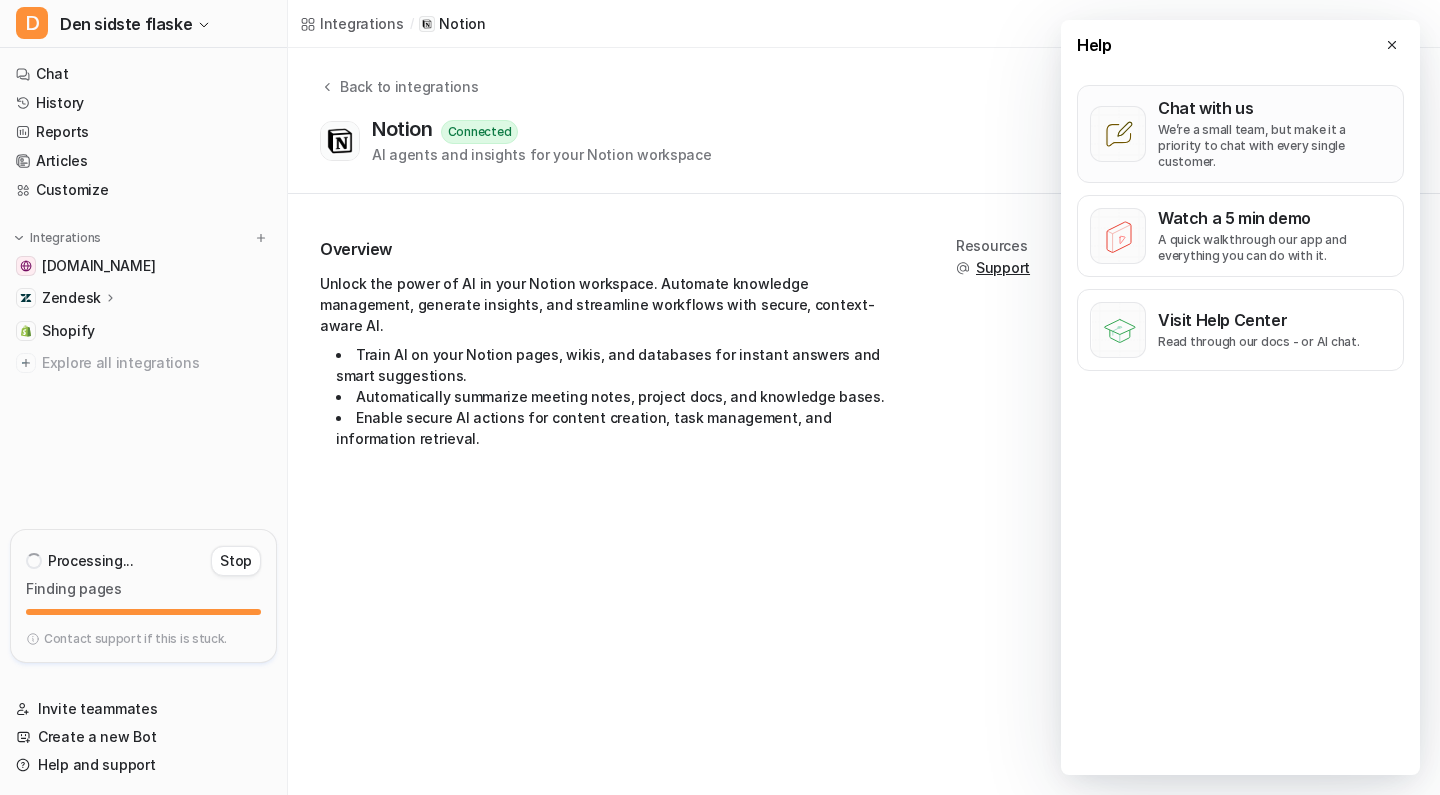 click on "We’re a small team, but make it a priority to chat with every single customer." at bounding box center (1274, 146) 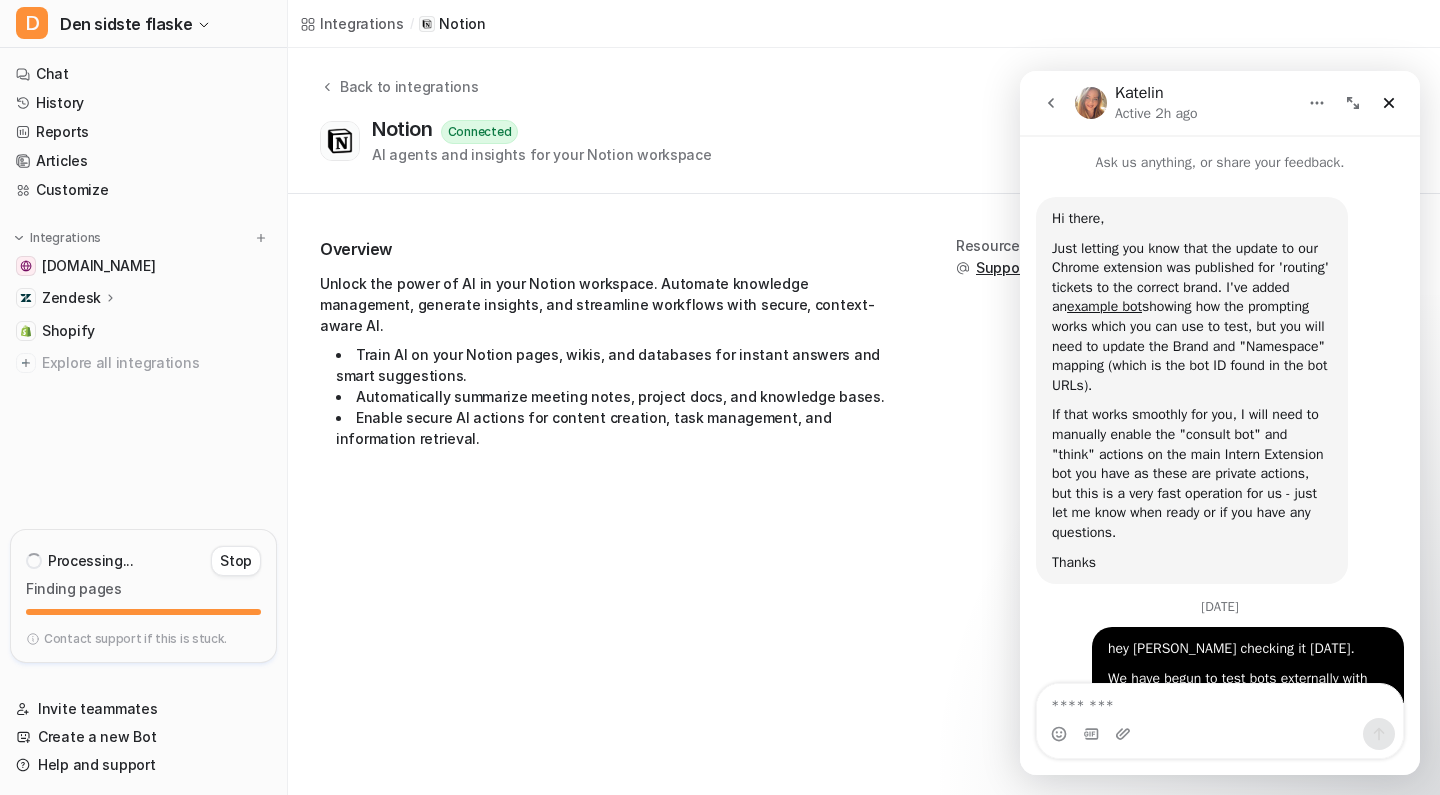 scroll, scrollTop: 28642, scrollLeft: 0, axis: vertical 